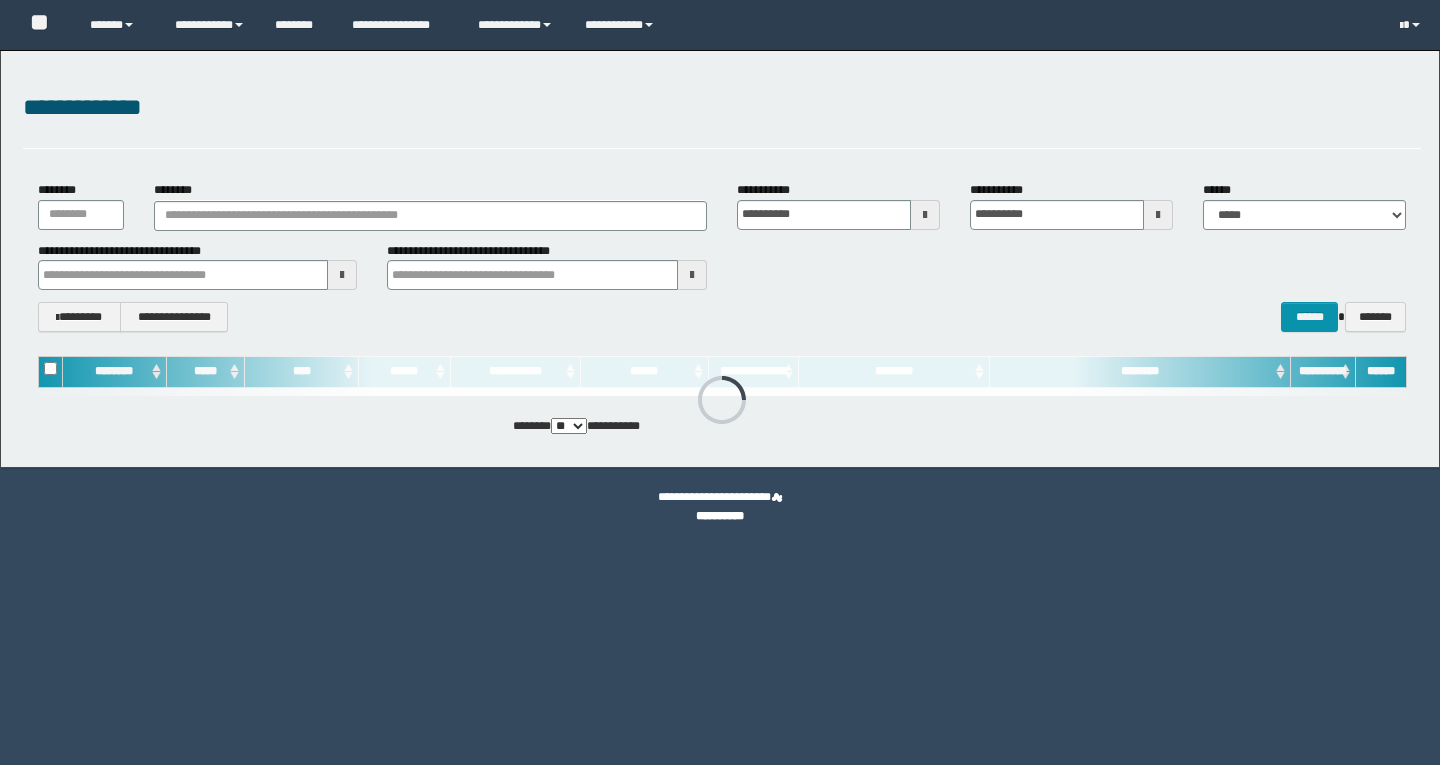 scroll, scrollTop: 0, scrollLeft: 0, axis: both 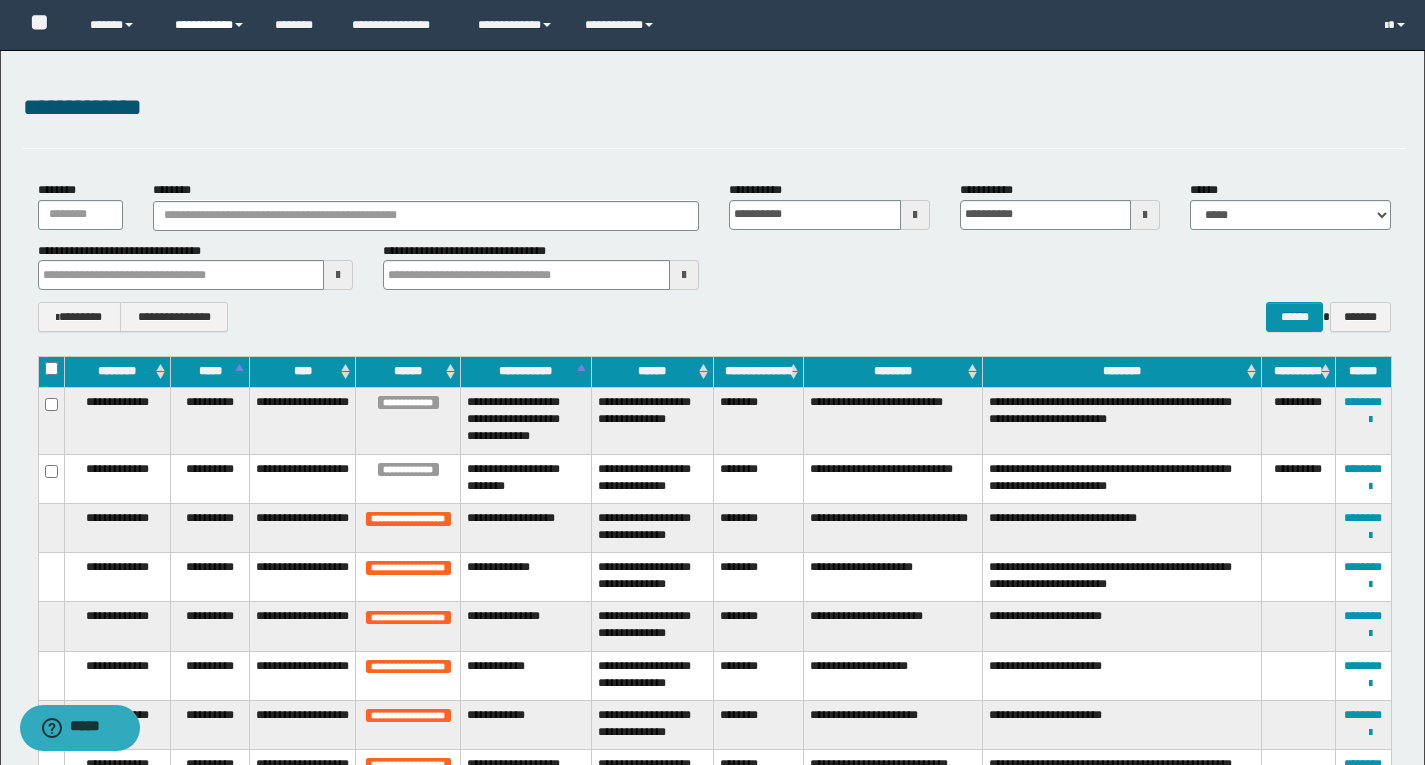 click on "**********" at bounding box center (210, 25) 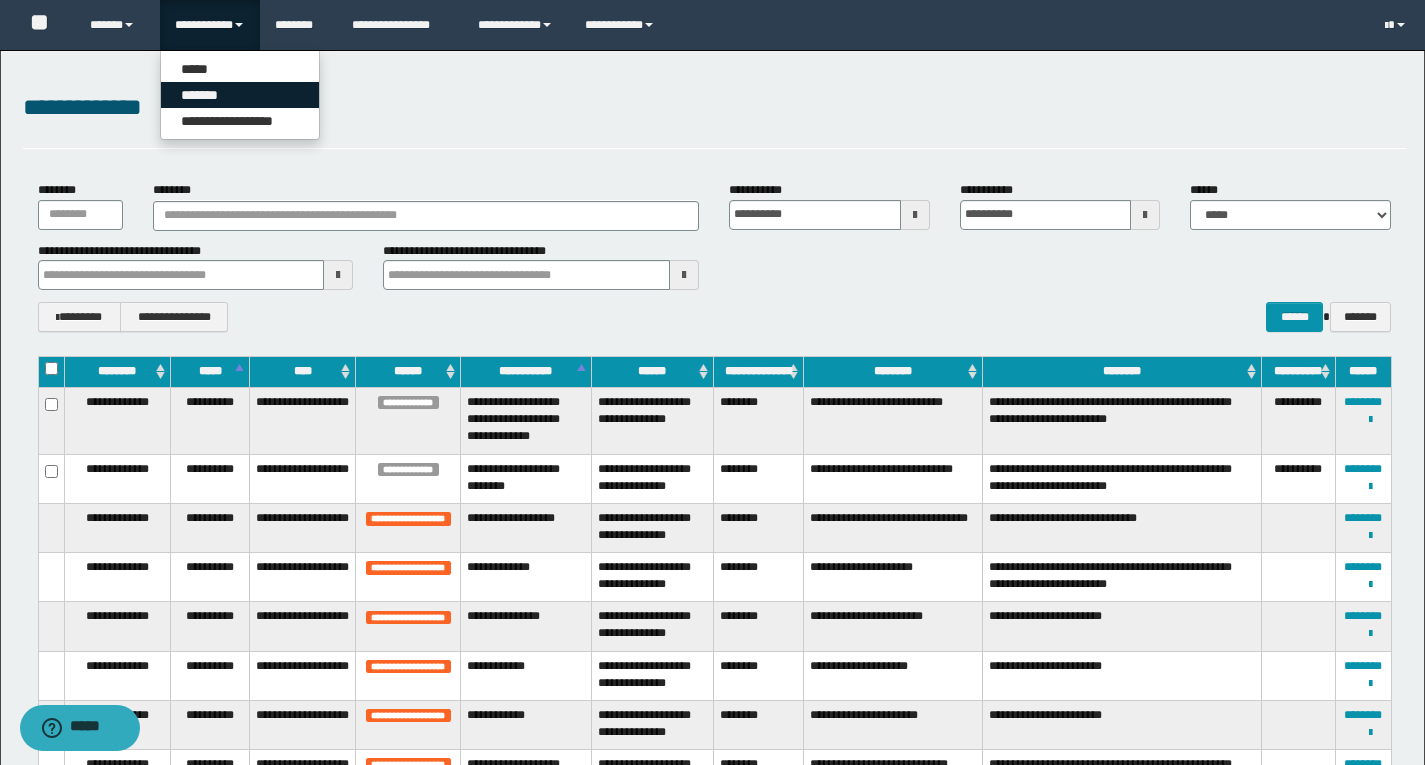 click on "*******" at bounding box center (240, 95) 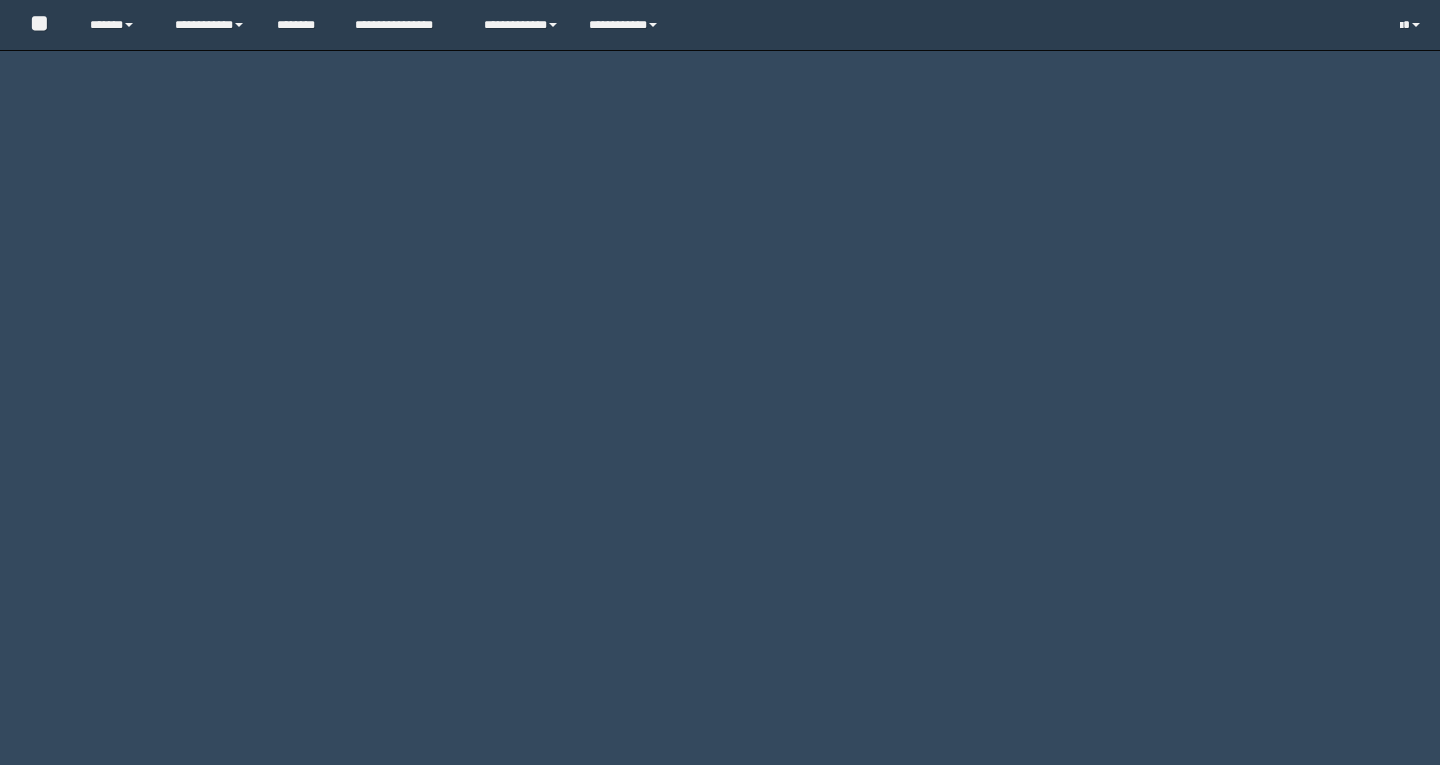 scroll, scrollTop: 0, scrollLeft: 0, axis: both 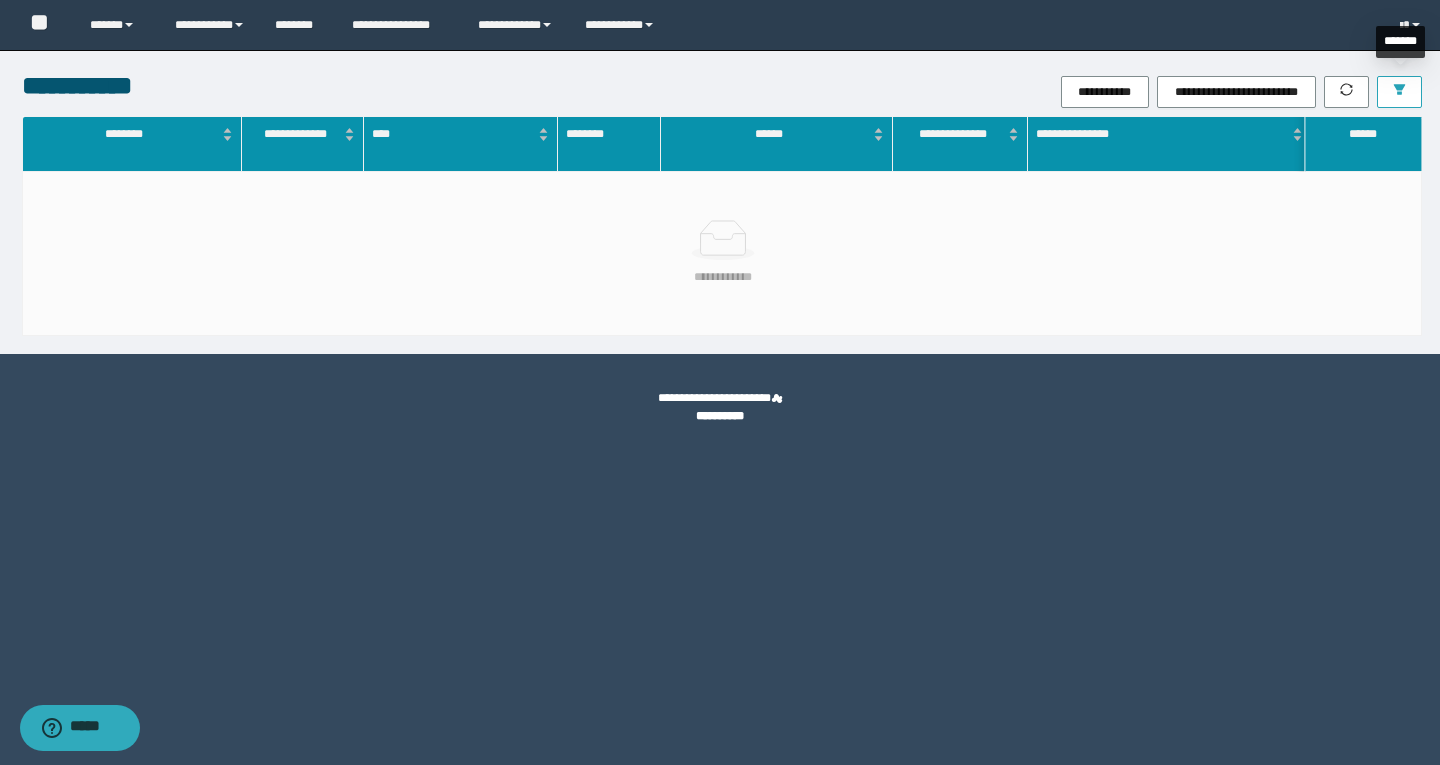 click 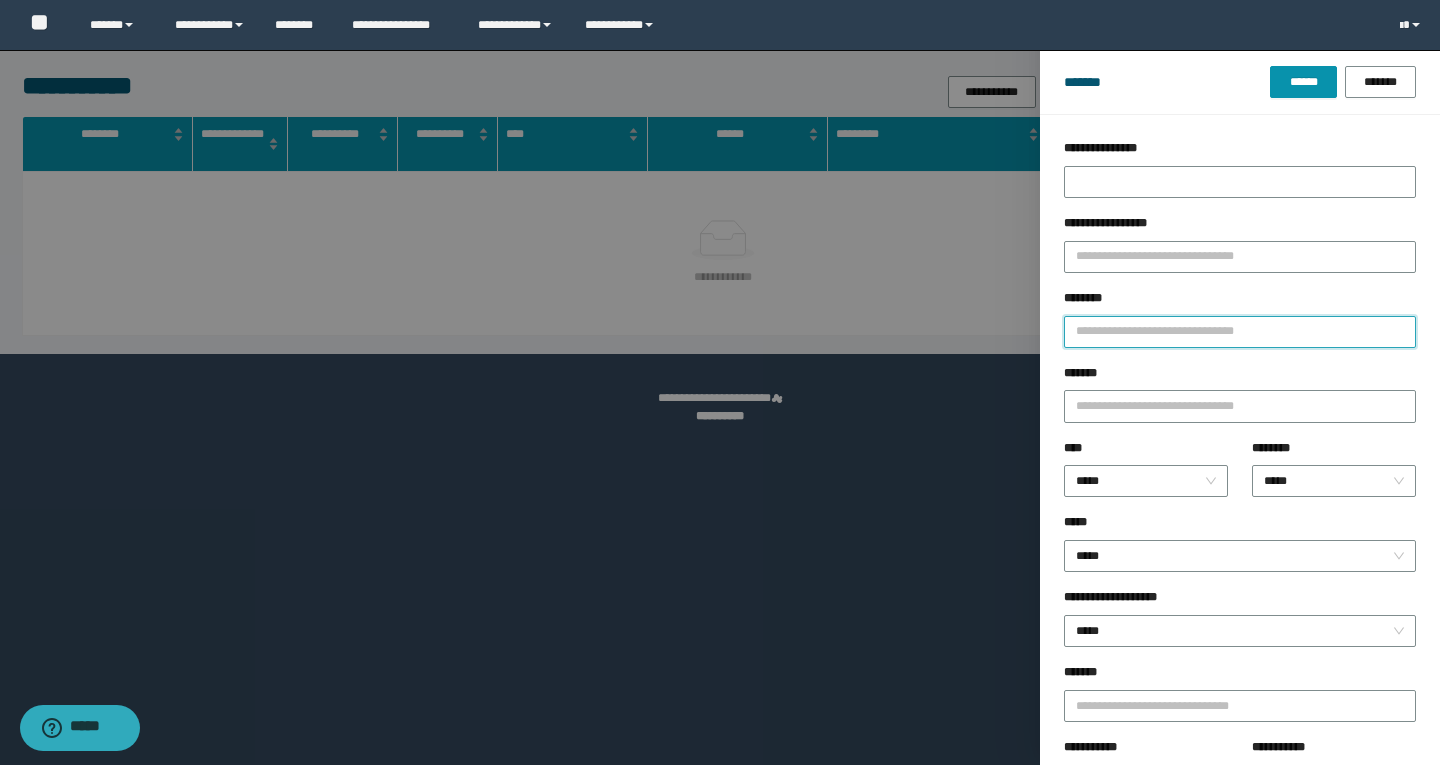 click on "********" at bounding box center (1240, 332) 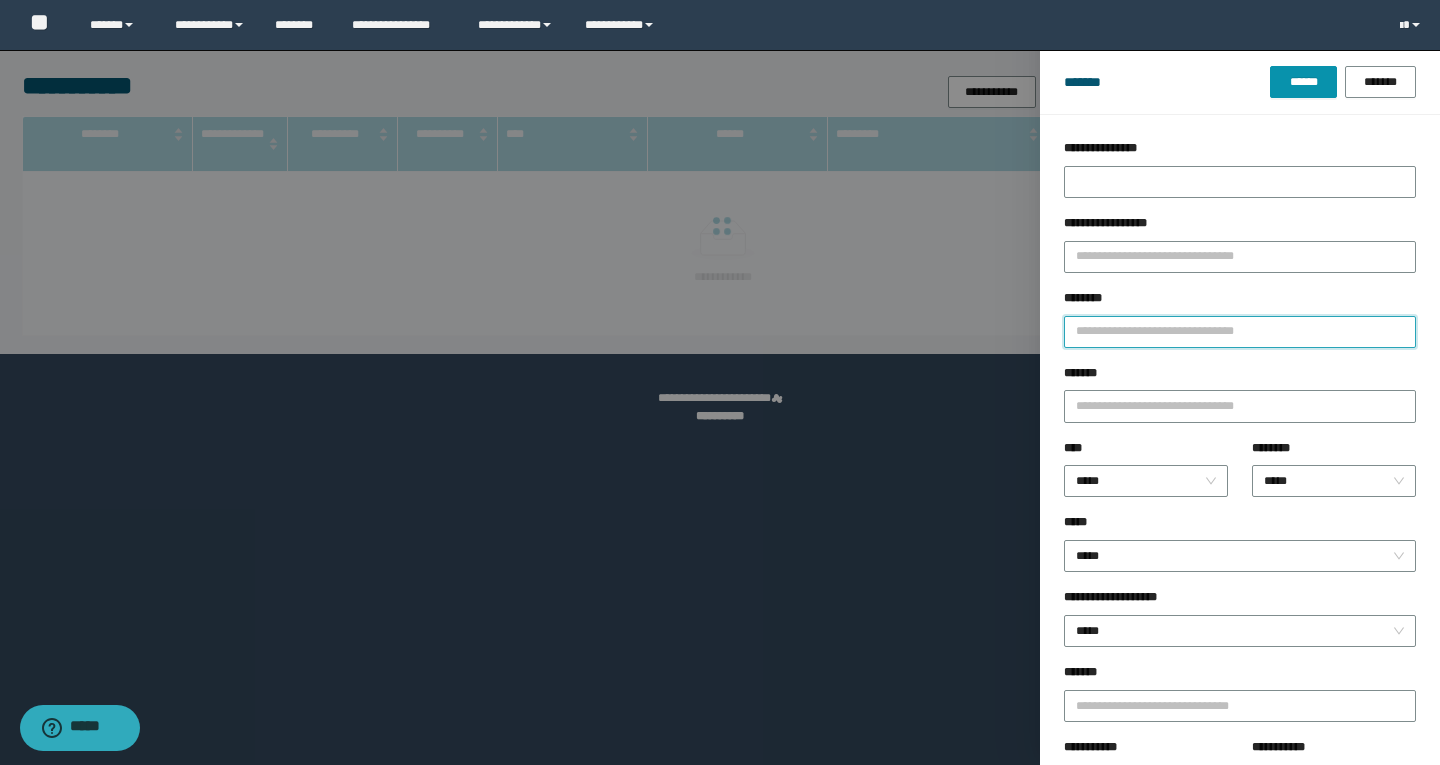 paste on "*******" 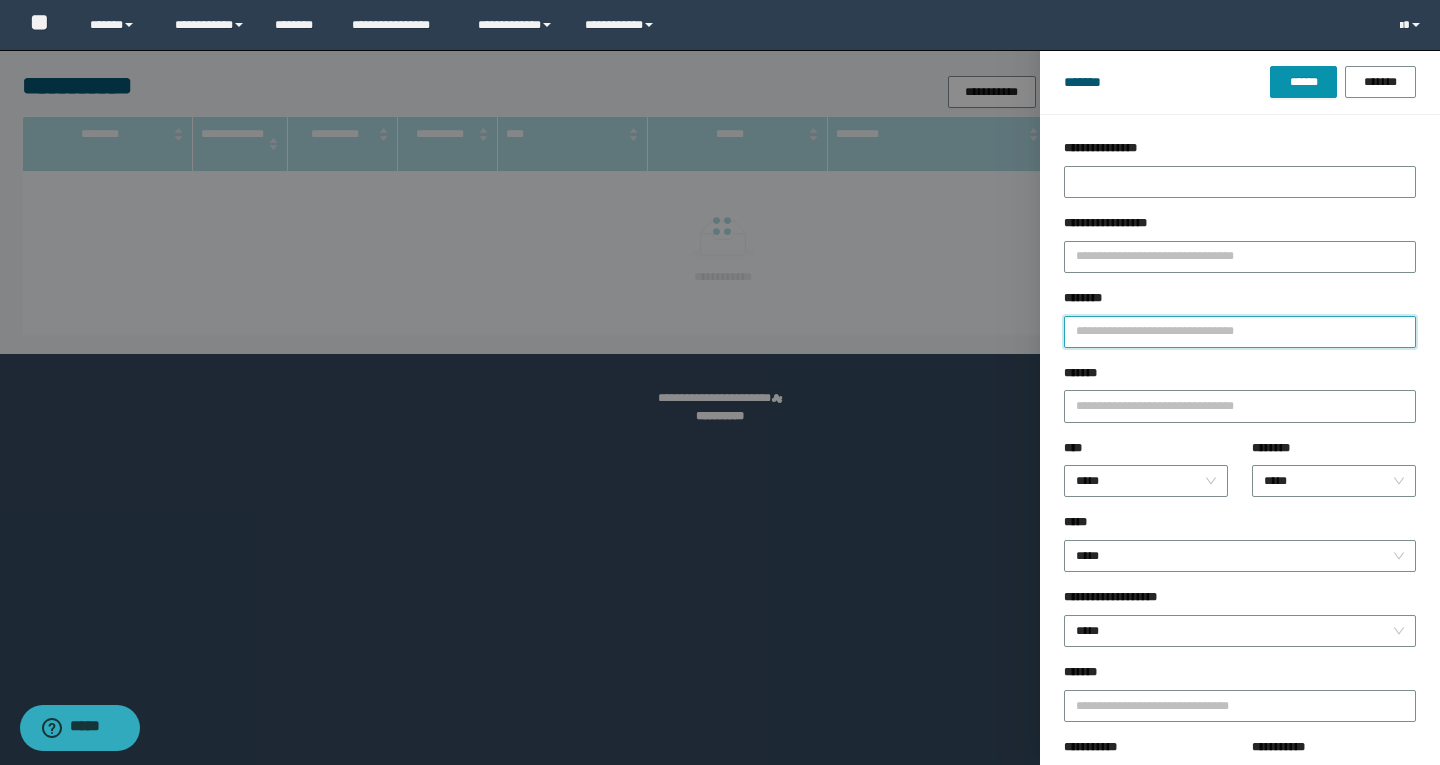 type on "*******" 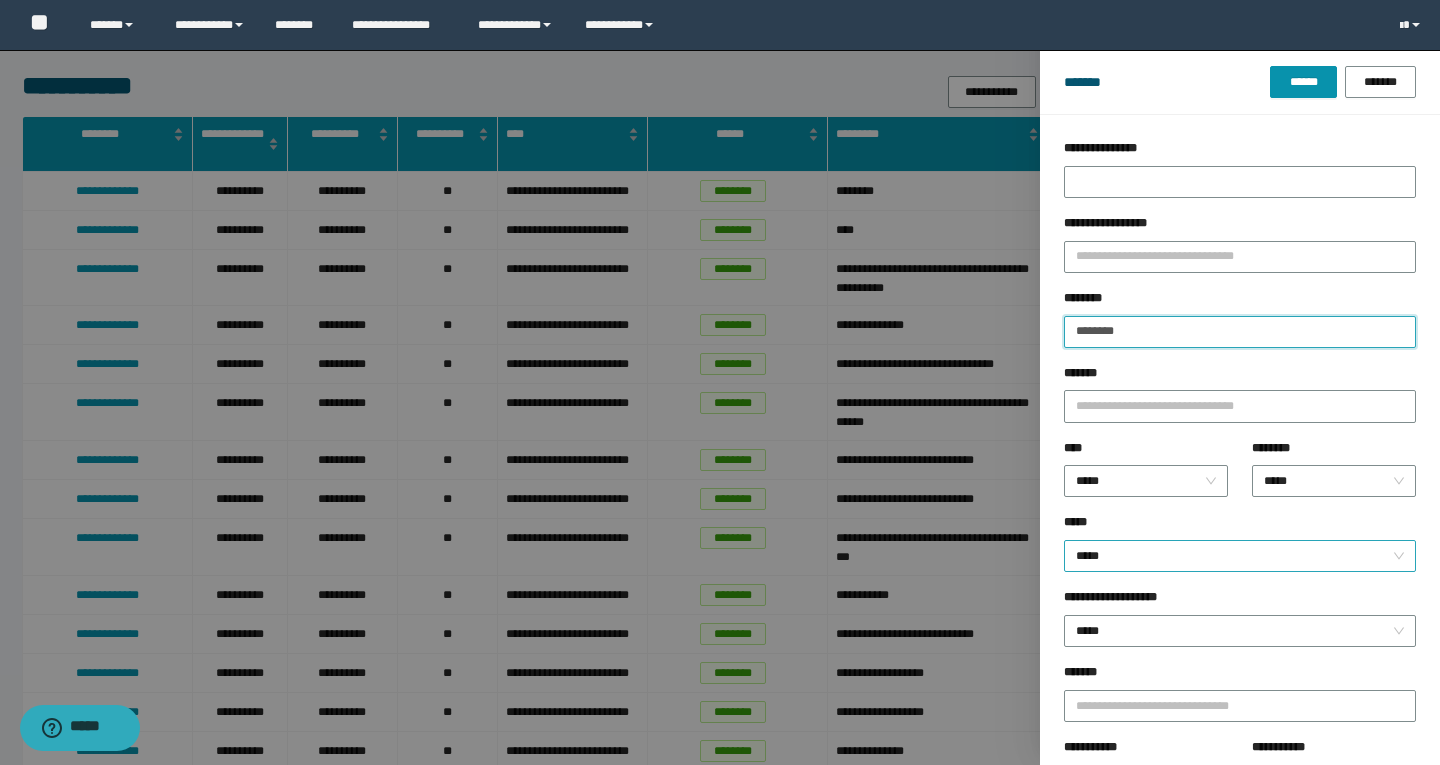 type on "*******" 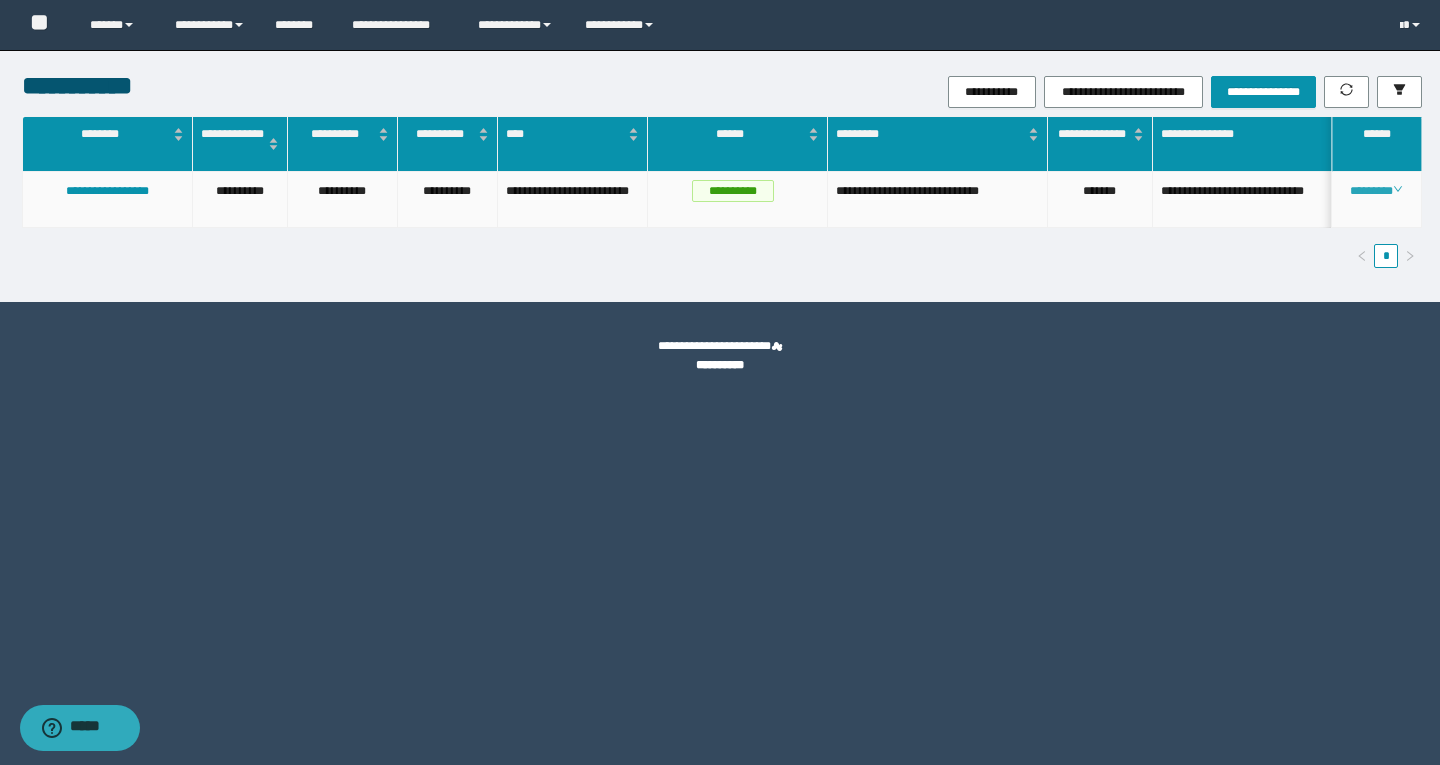 click on "********" at bounding box center [1376, 191] 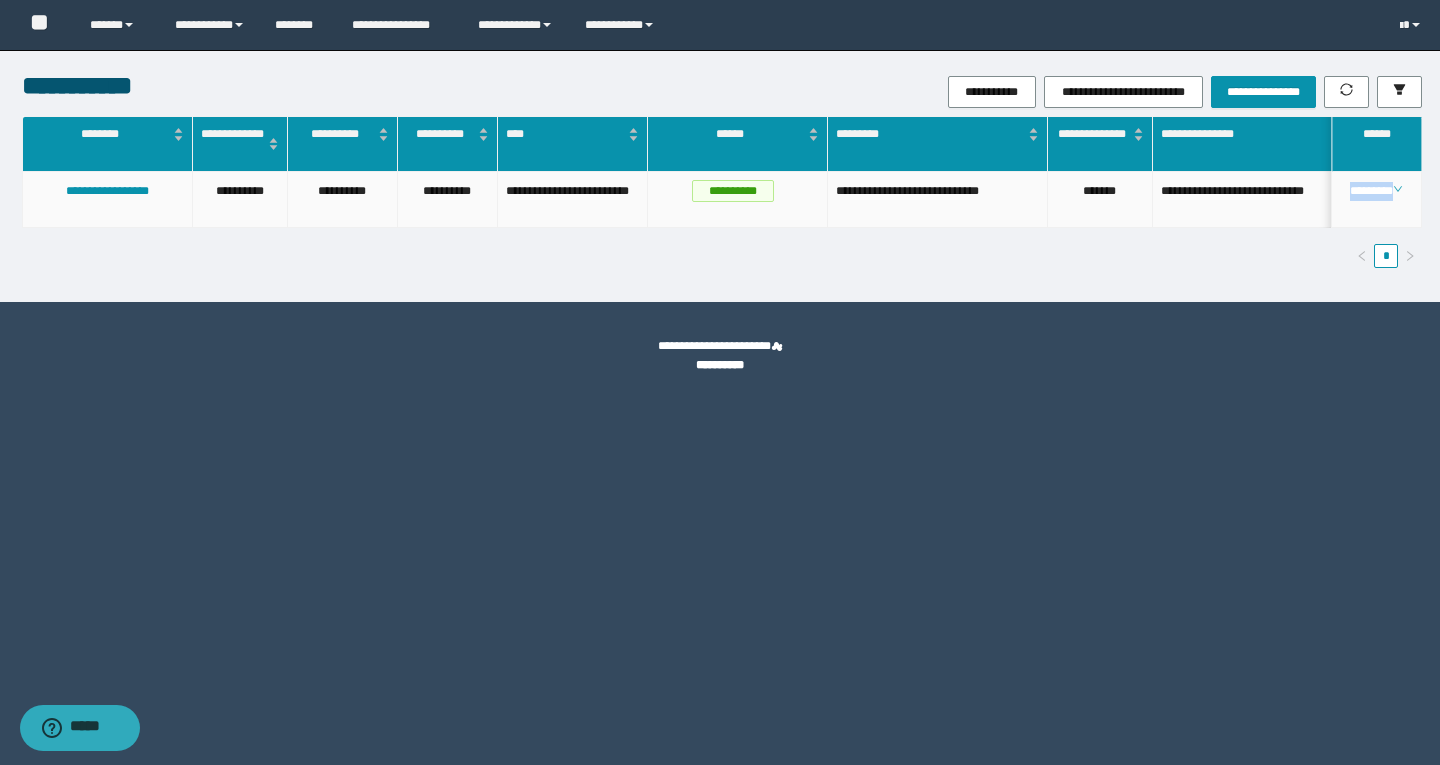 click on "********" at bounding box center (1376, 191) 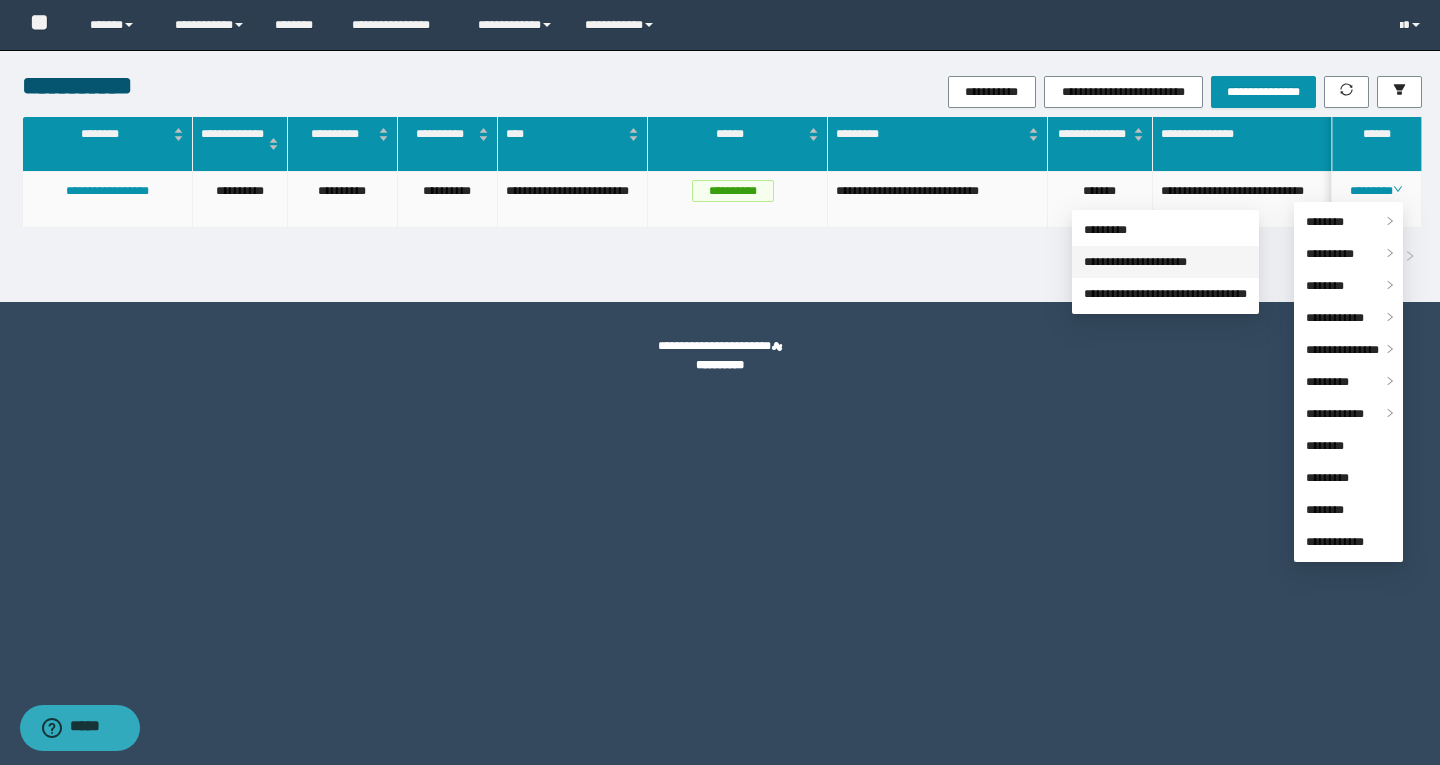 click on "**********" at bounding box center [1135, 262] 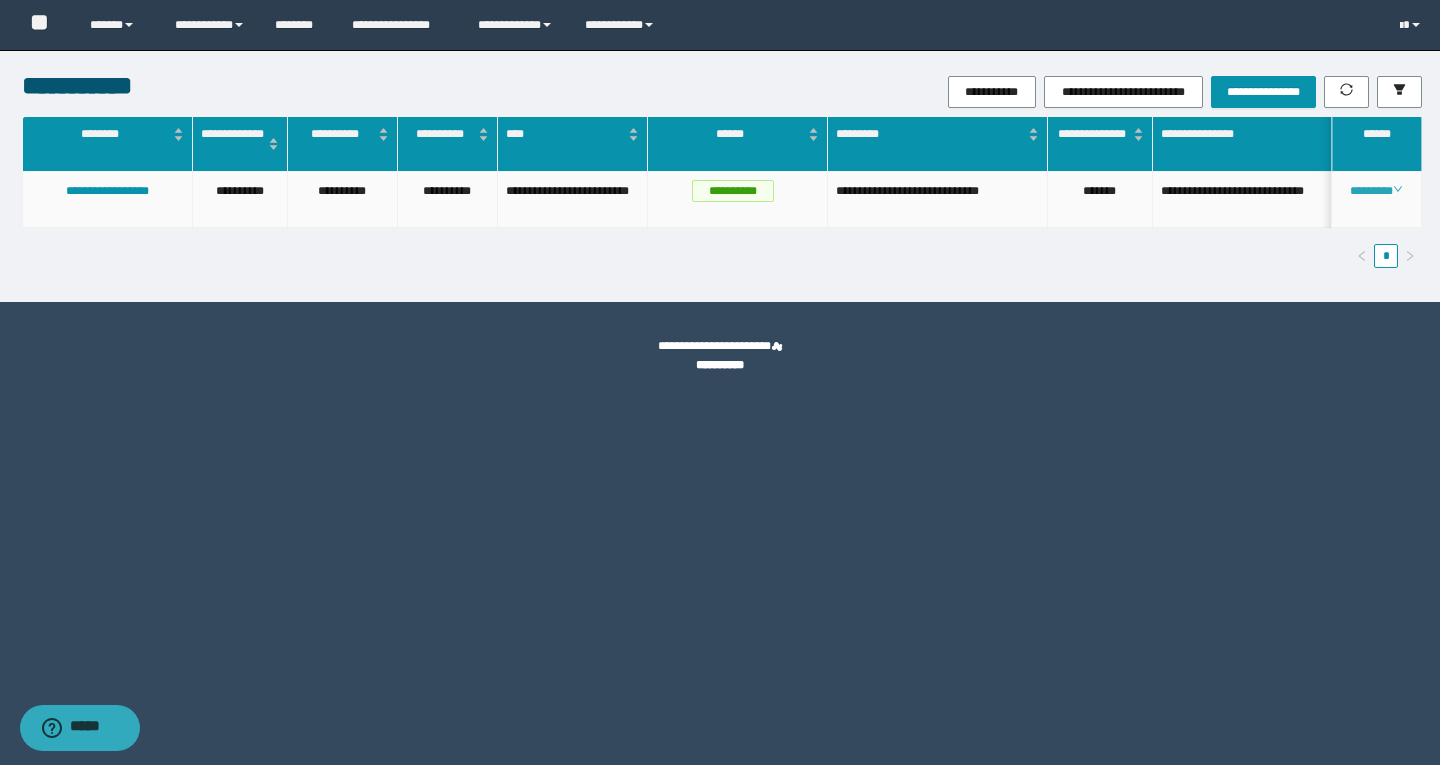 click on "********" at bounding box center [1376, 191] 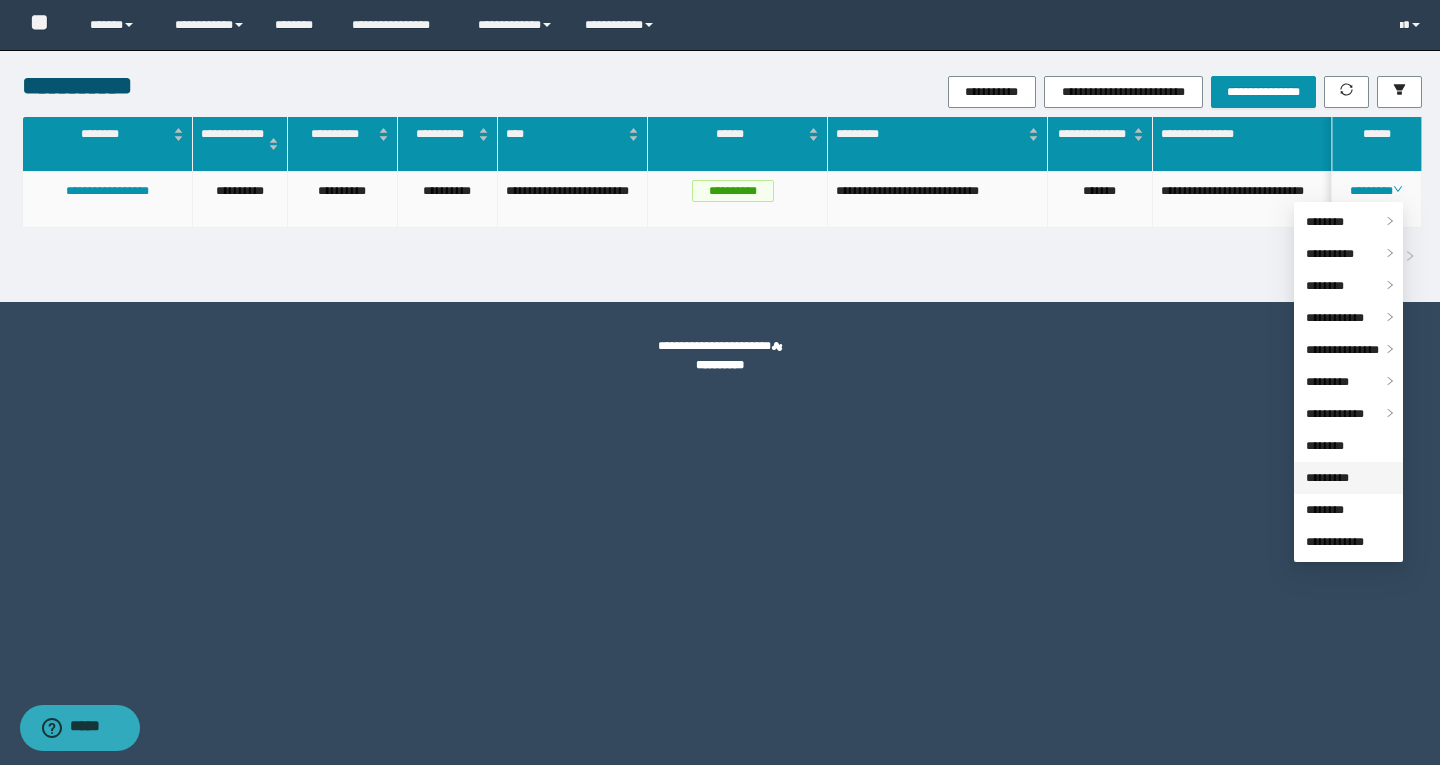 click on "*********" at bounding box center [1327, 478] 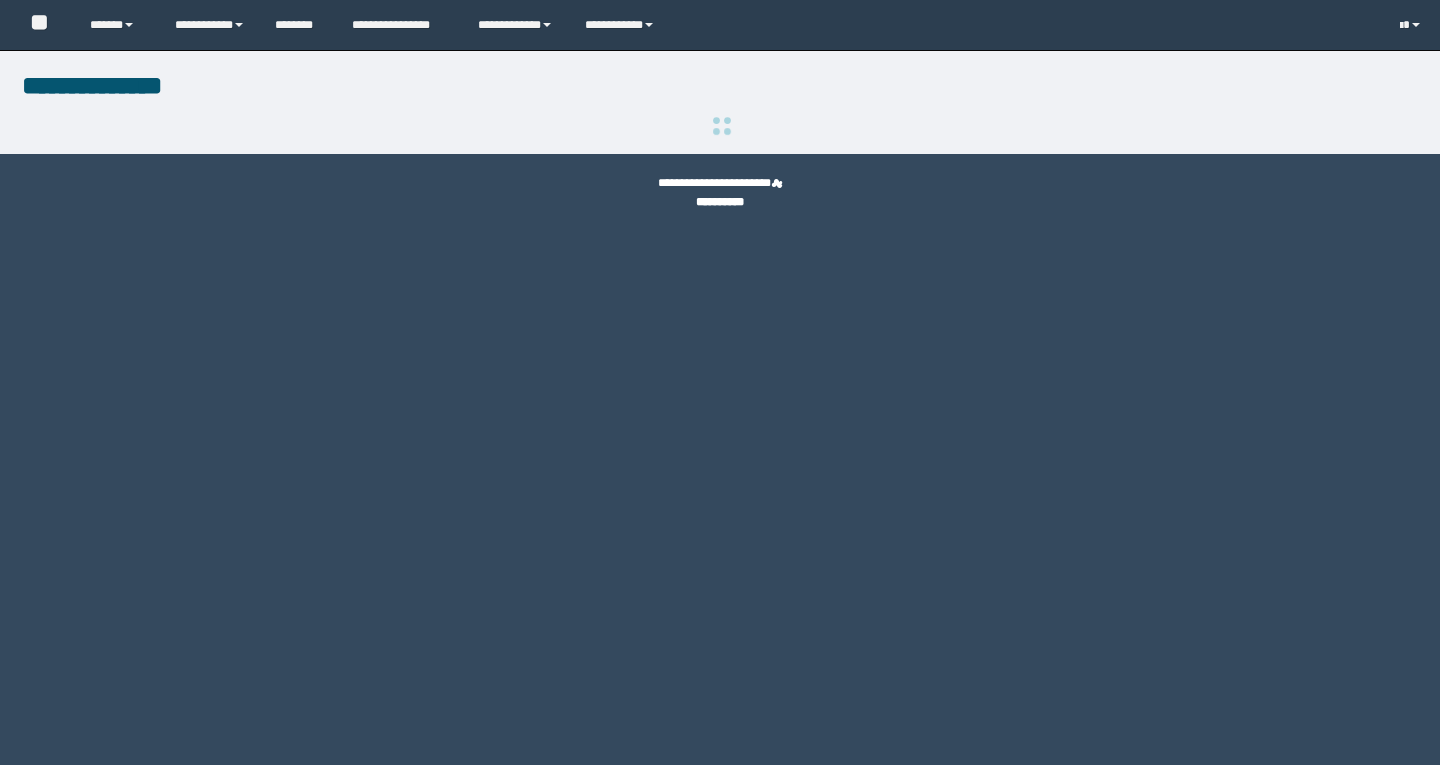 scroll, scrollTop: 0, scrollLeft: 0, axis: both 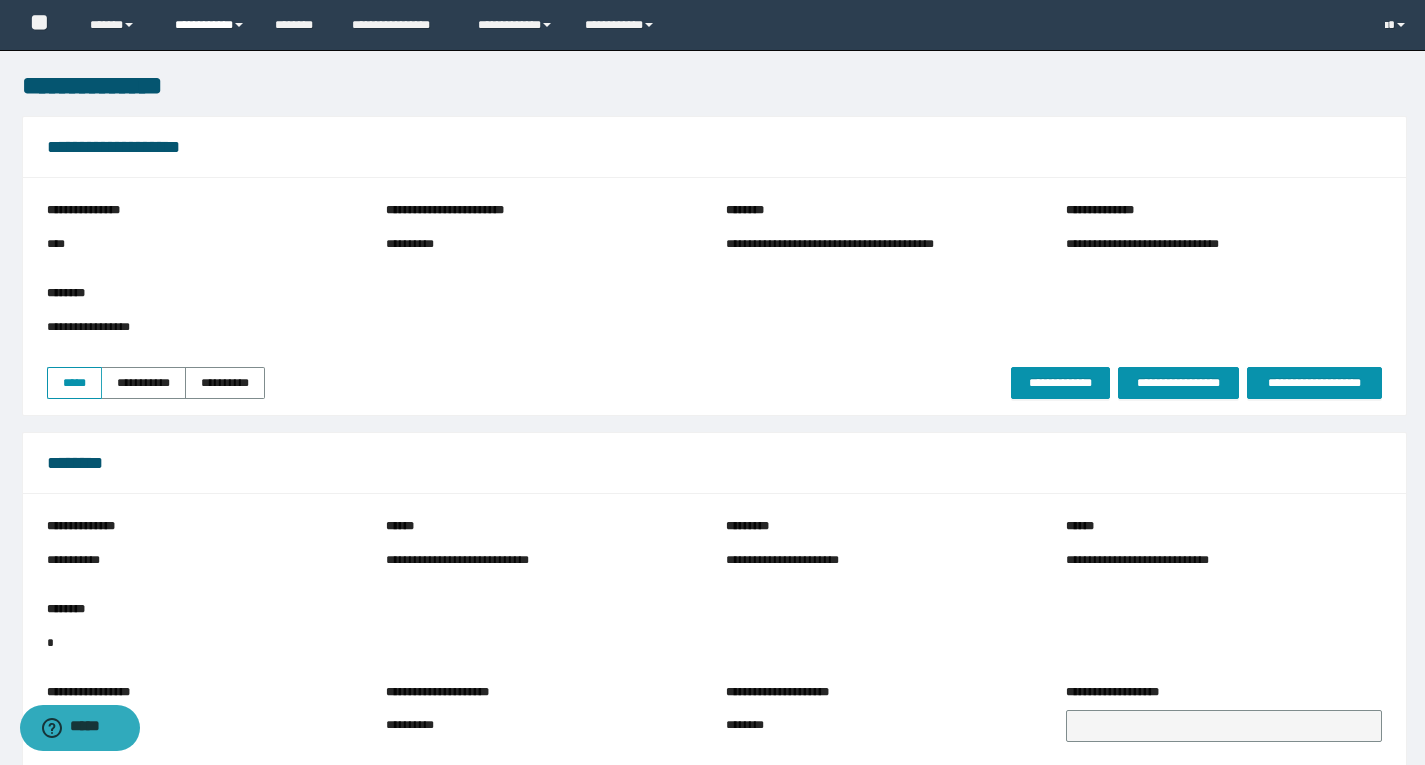 click on "**********" at bounding box center [210, 25] 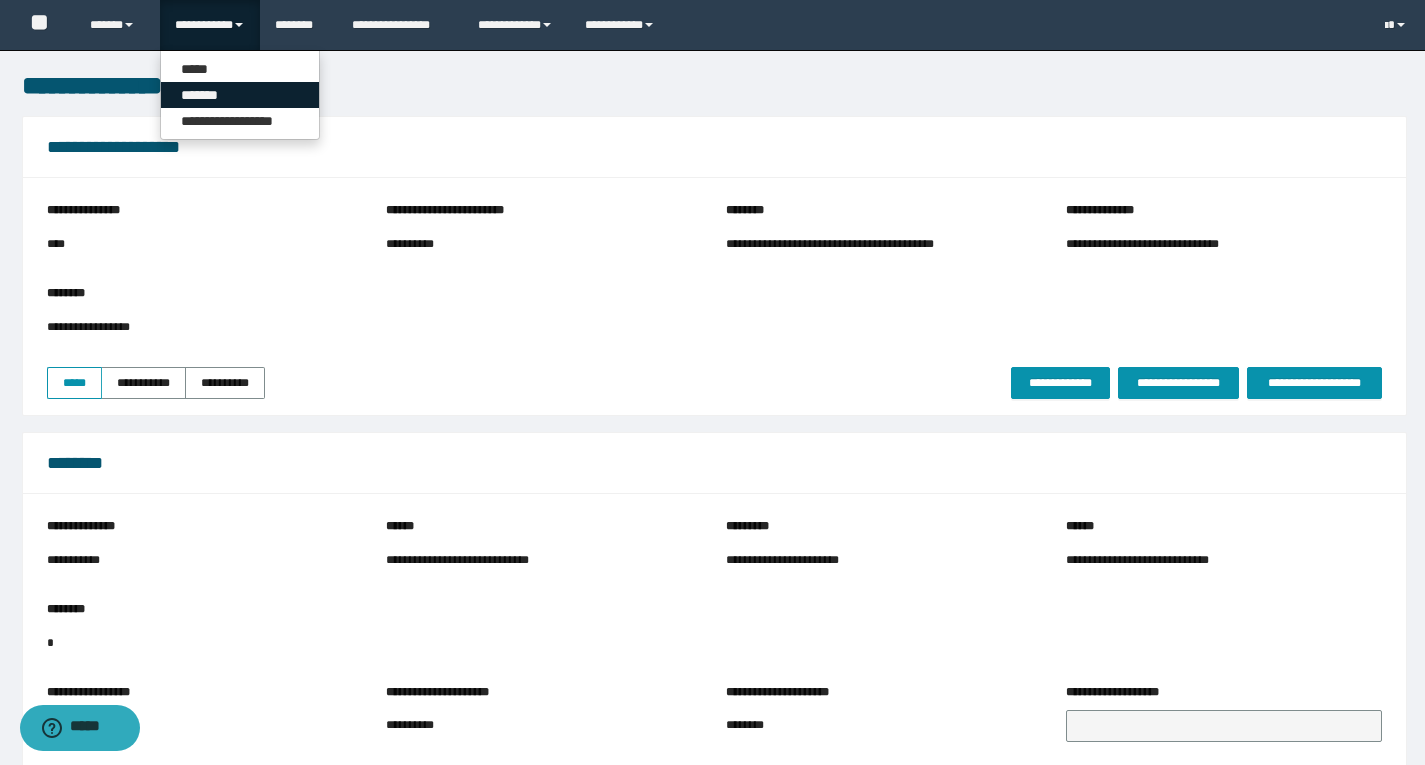 click on "*******" at bounding box center (240, 95) 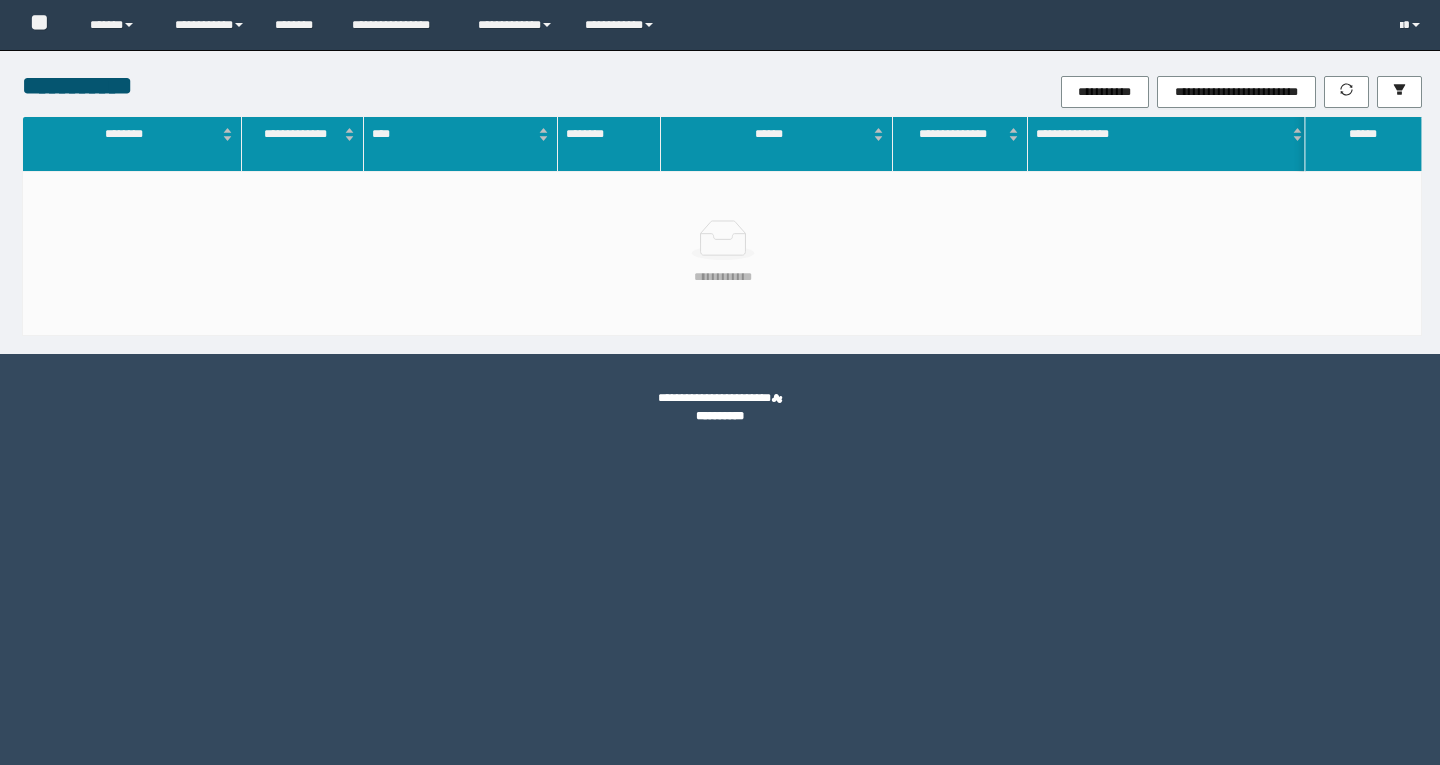 scroll, scrollTop: 0, scrollLeft: 0, axis: both 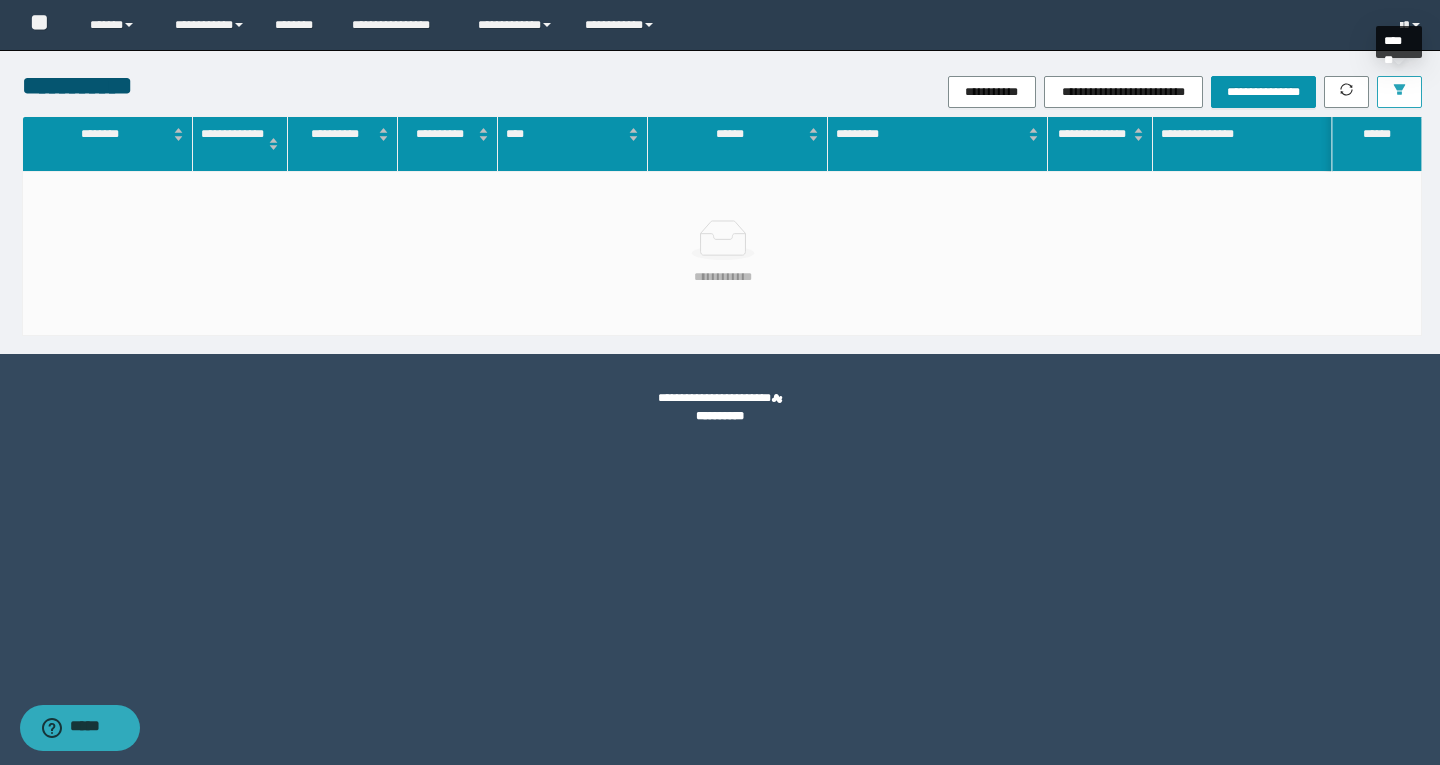 click 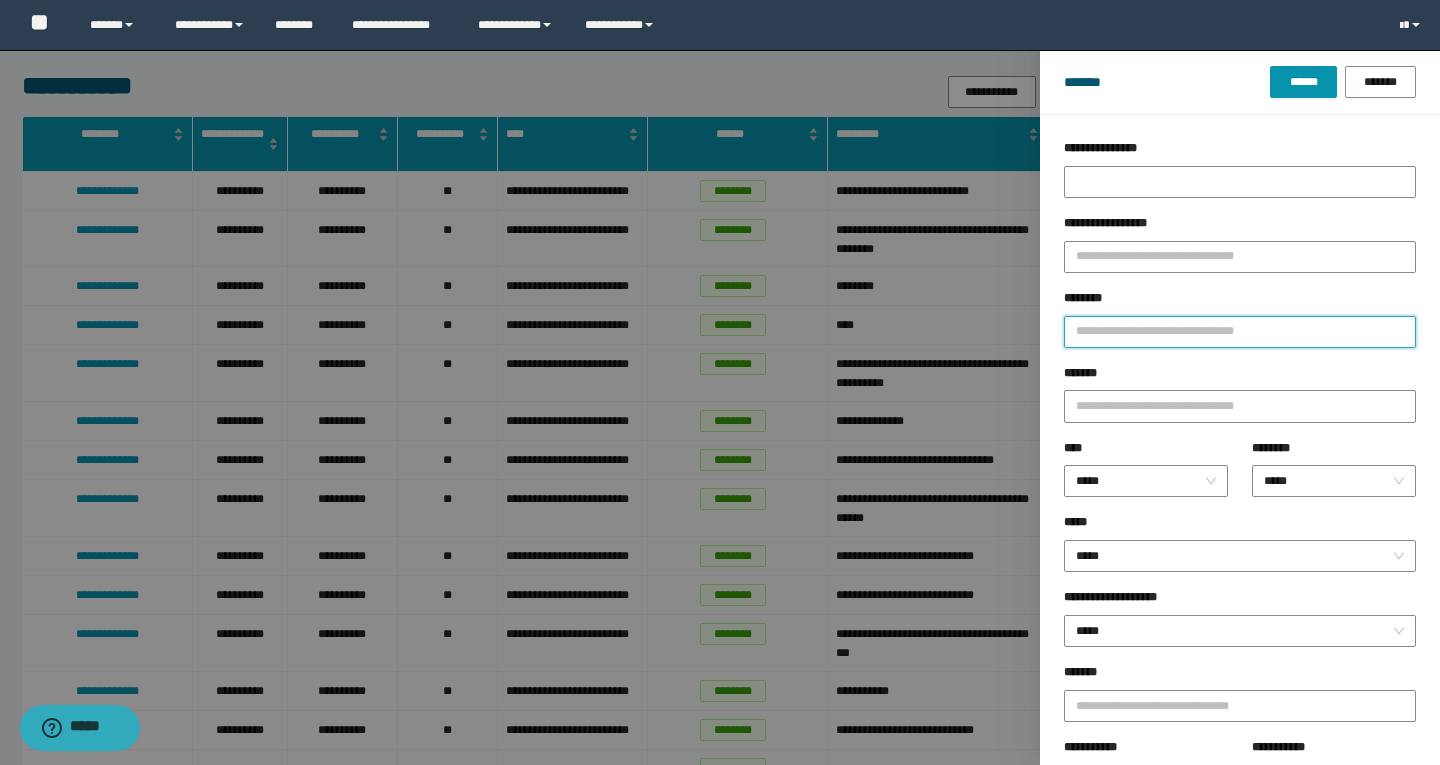 click on "********" at bounding box center (1240, 332) 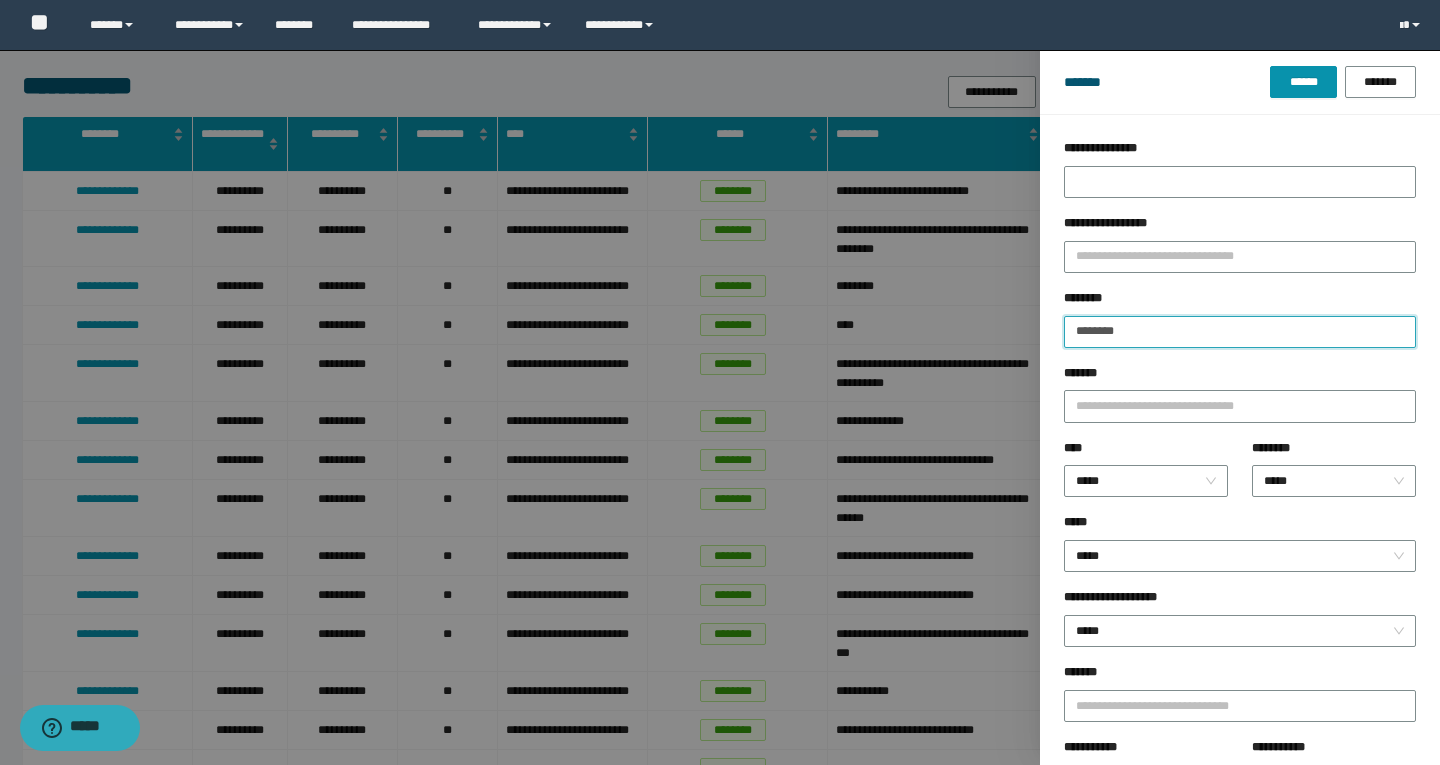 click on "******" at bounding box center (1303, 82) 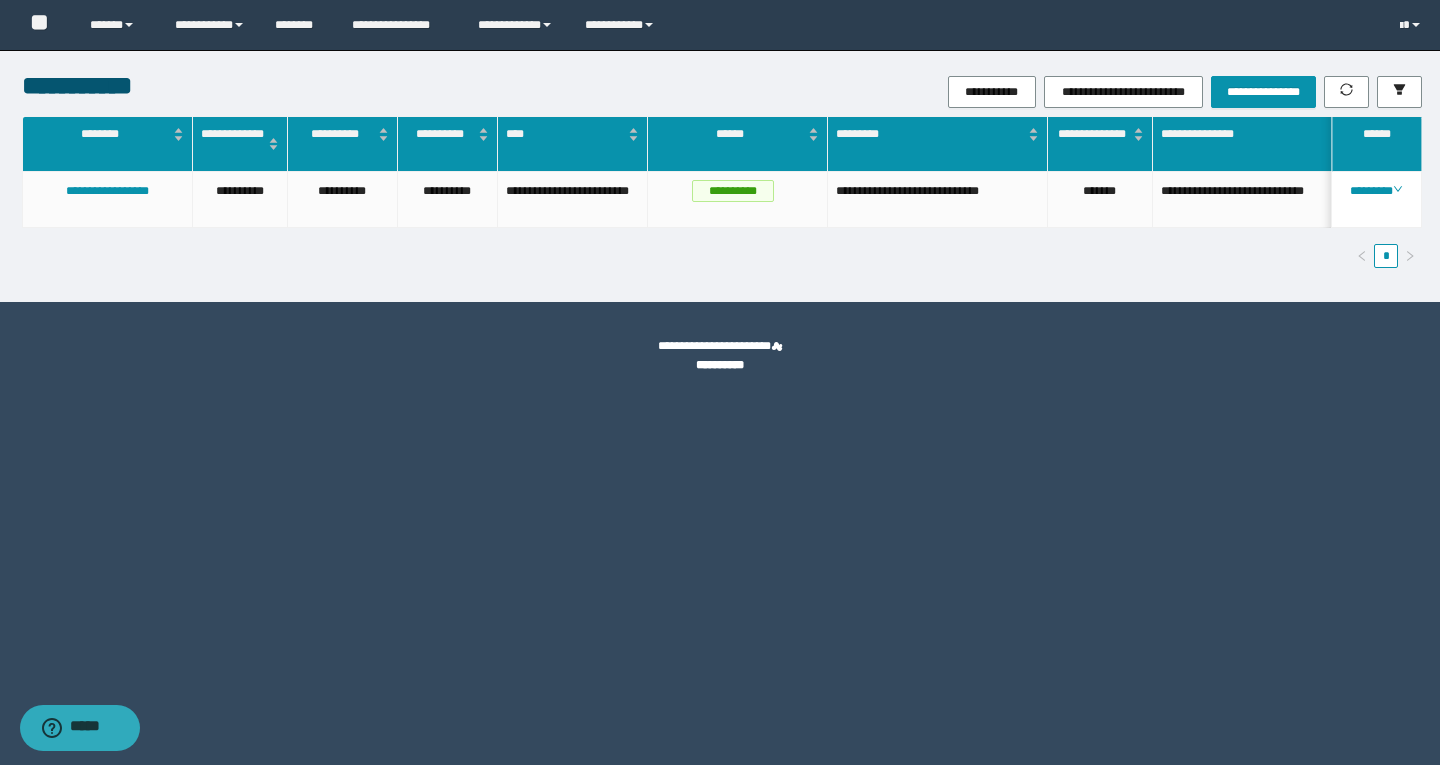 click on "**********" at bounding box center [720, 382] 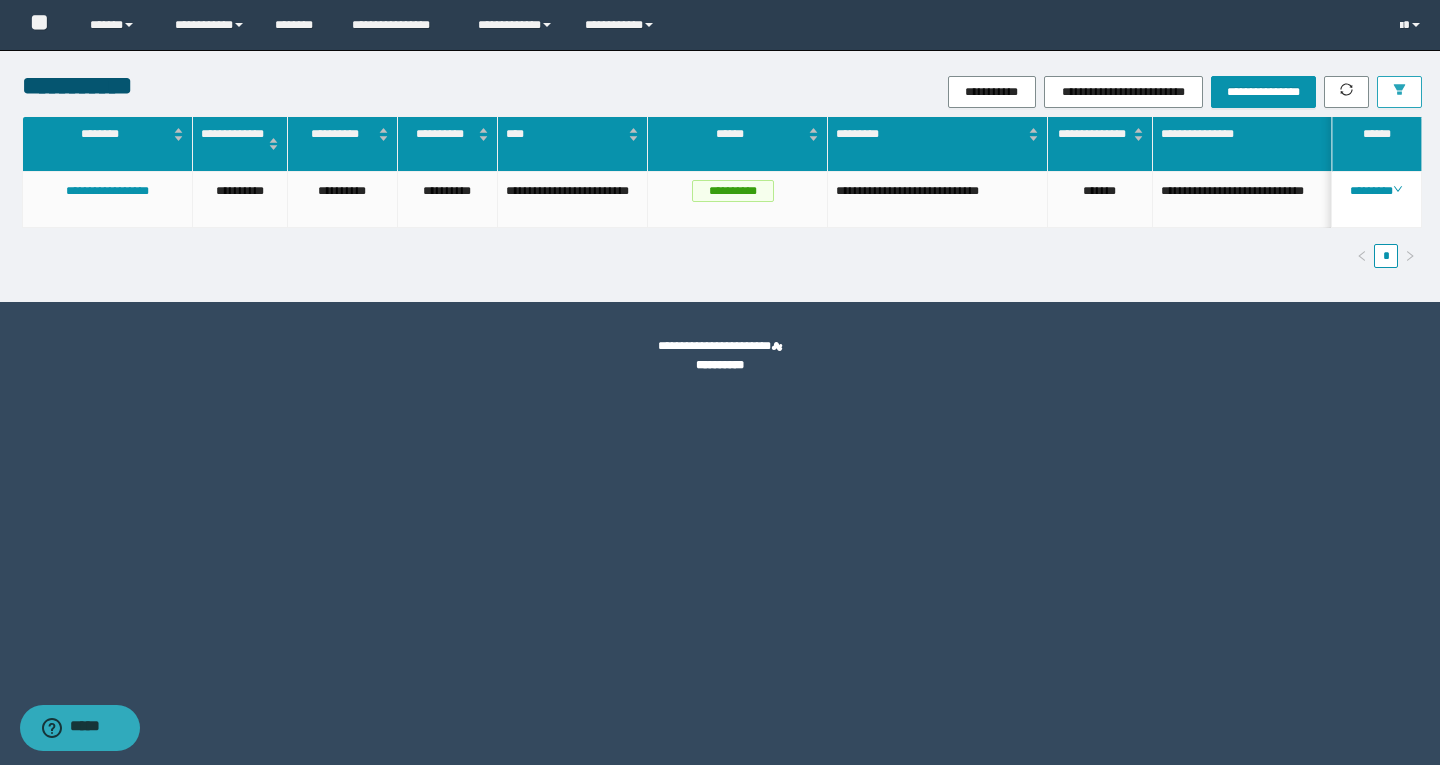 click 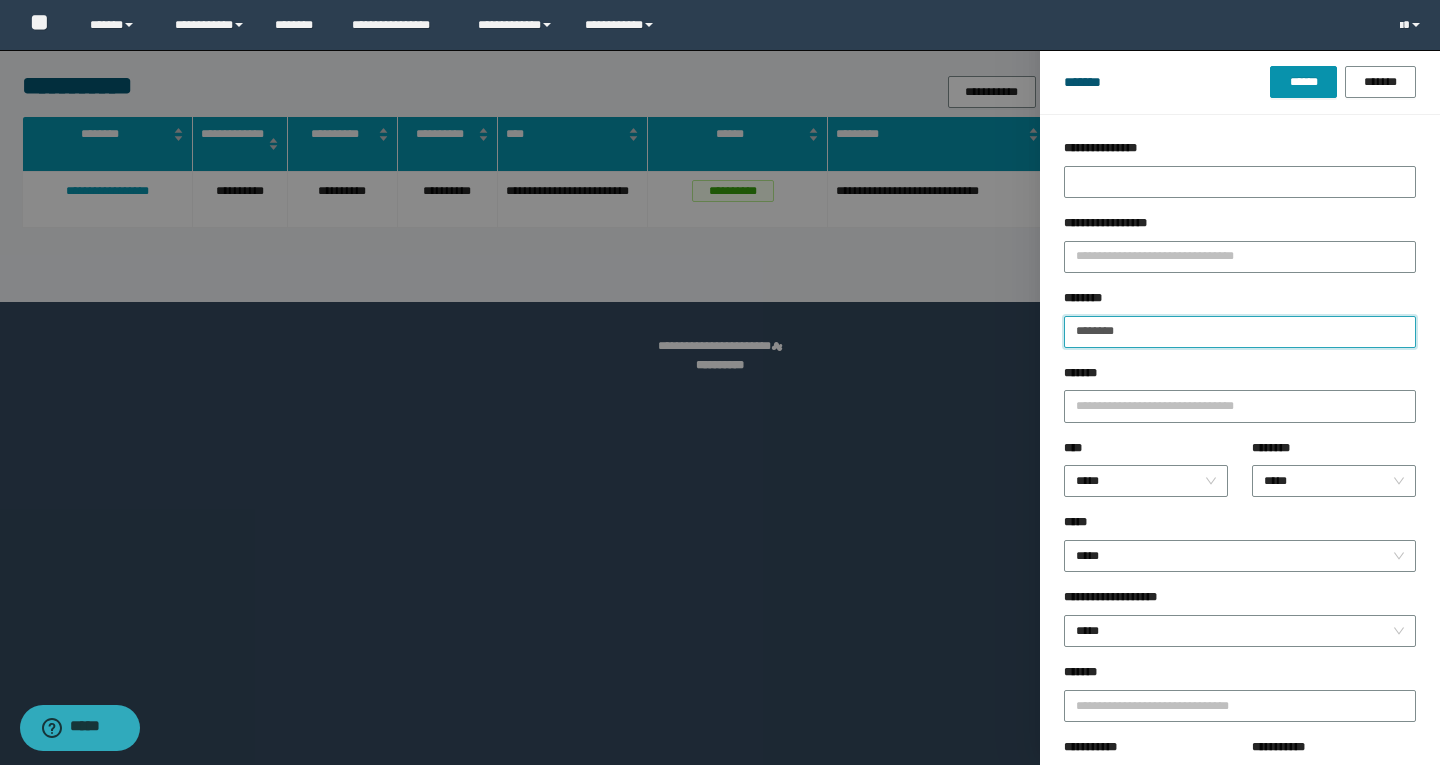 click on "*******" at bounding box center (1240, 332) 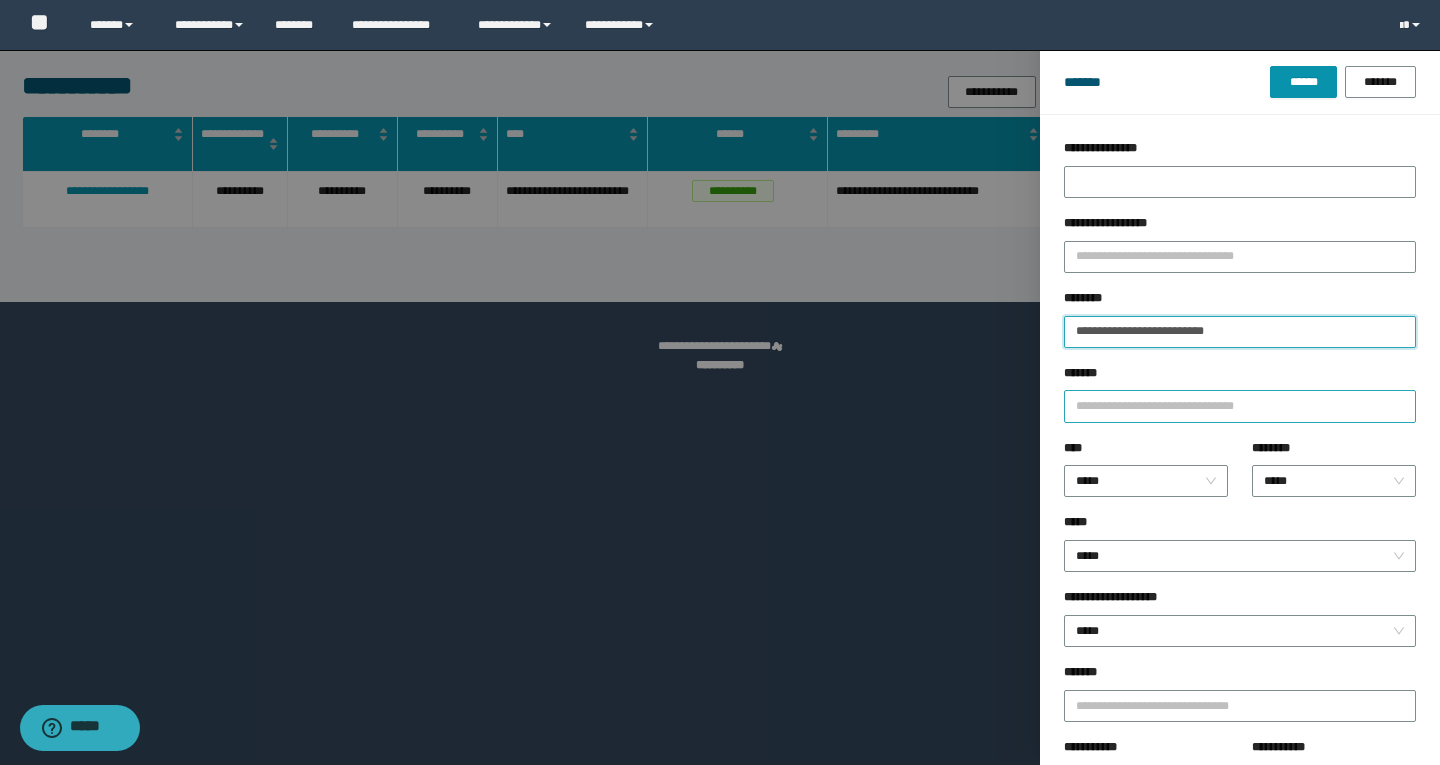 type on "**********" 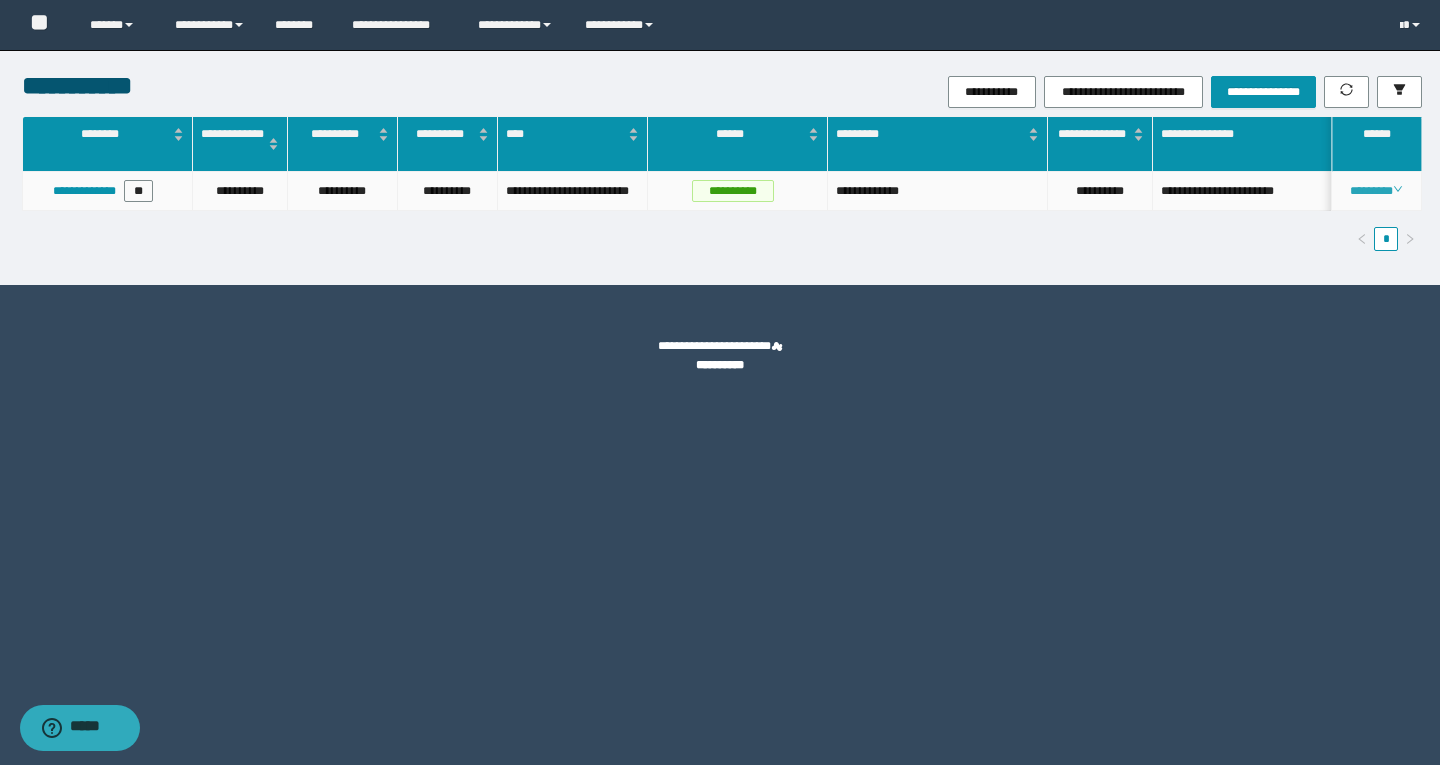 click on "********" at bounding box center (1376, 191) 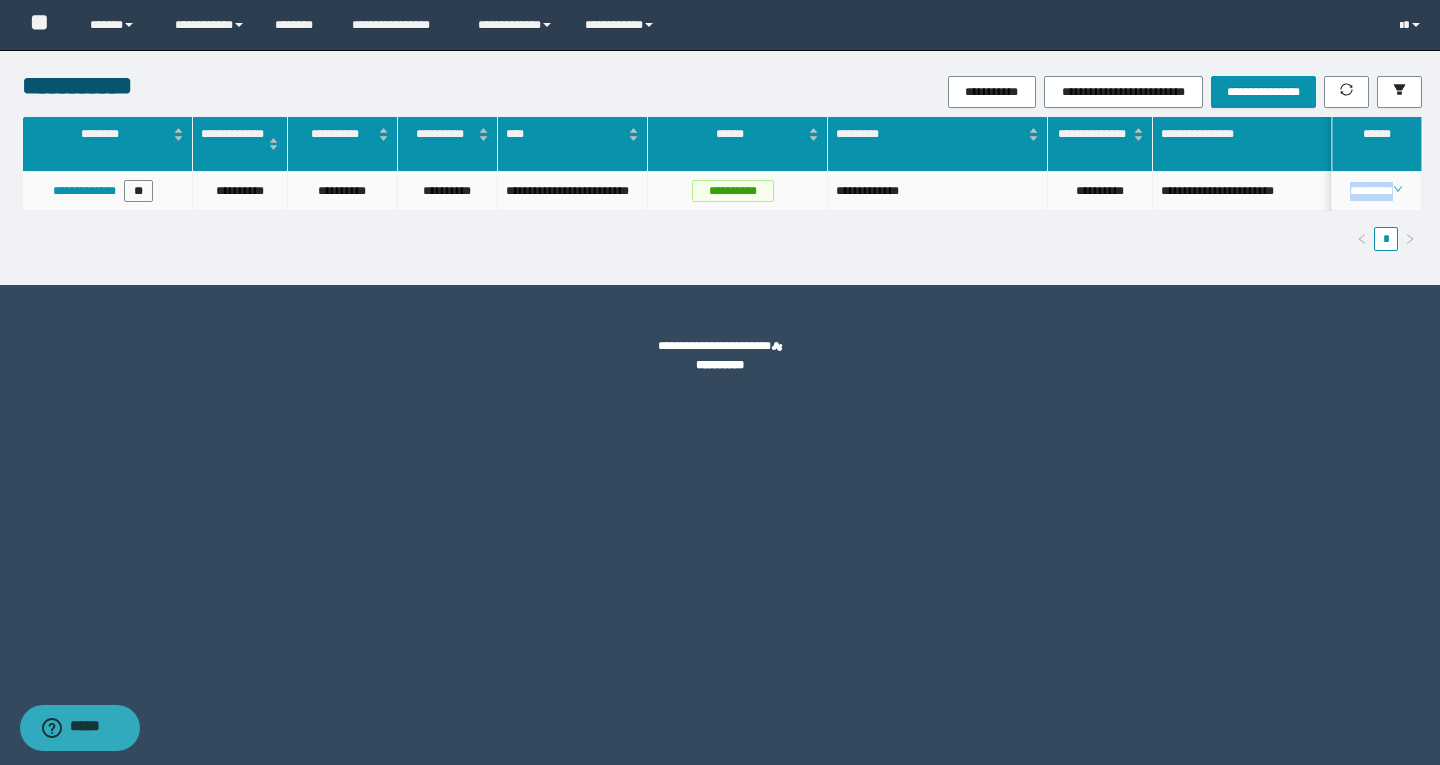 click on "********" at bounding box center (1376, 191) 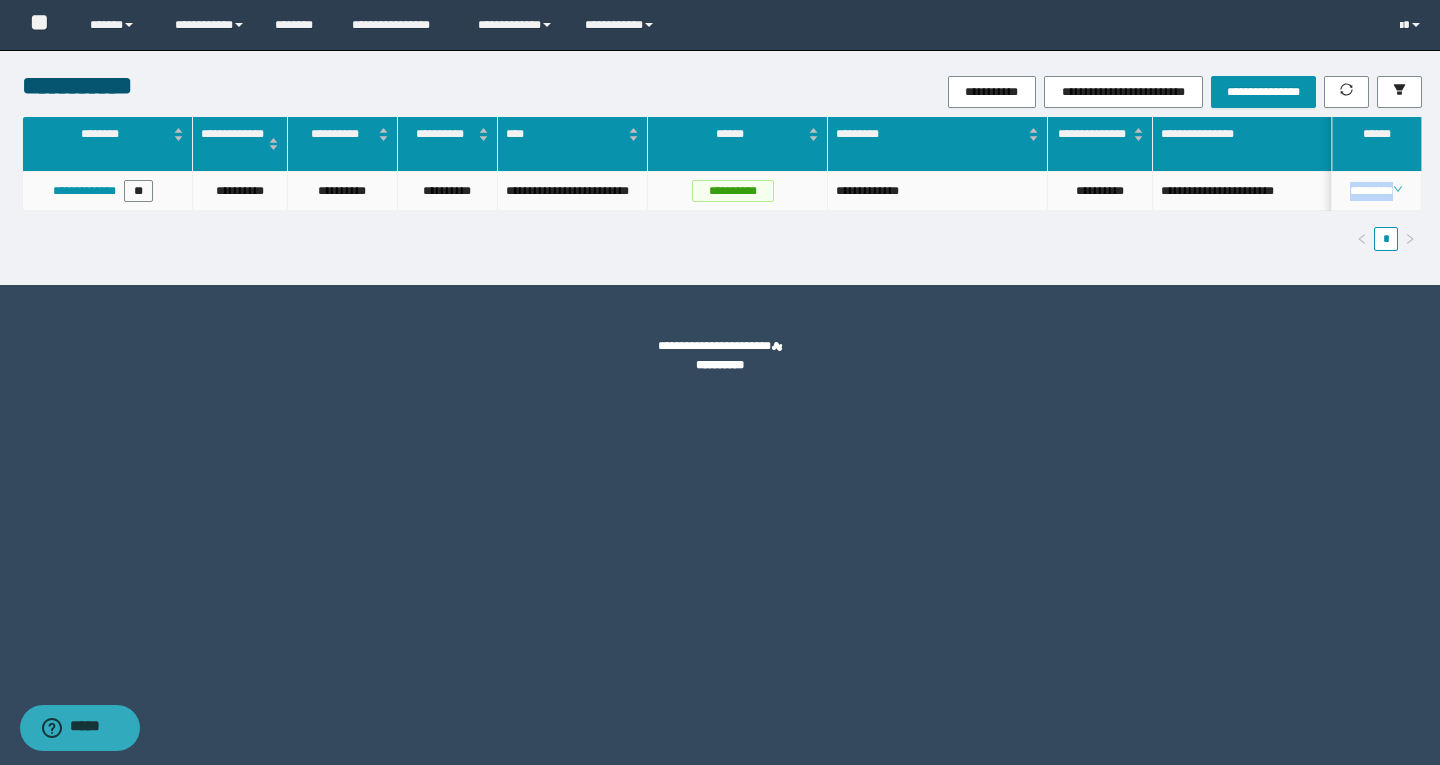 click on "********" at bounding box center (1376, 191) 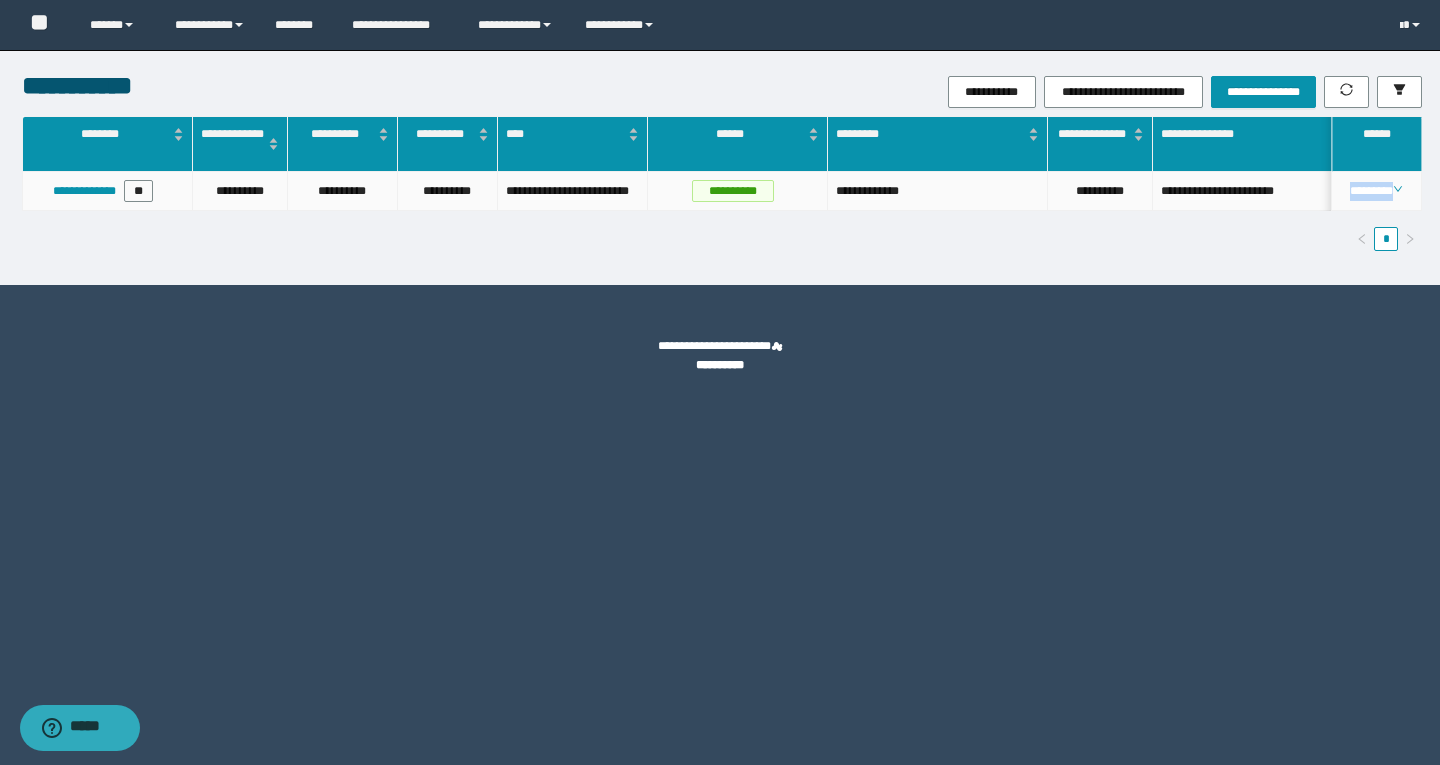 click on "********" at bounding box center [1377, 191] 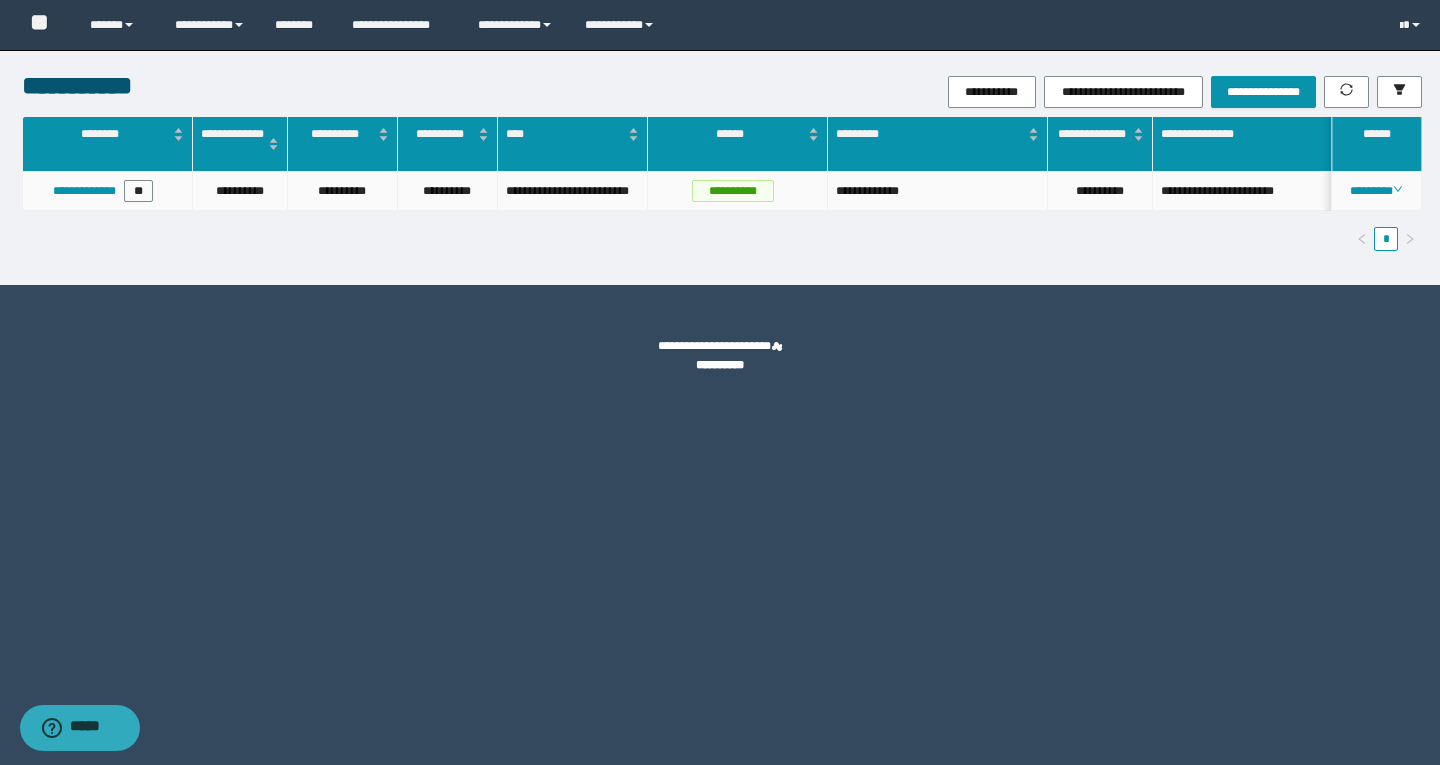 click on "********" at bounding box center (1377, 191) 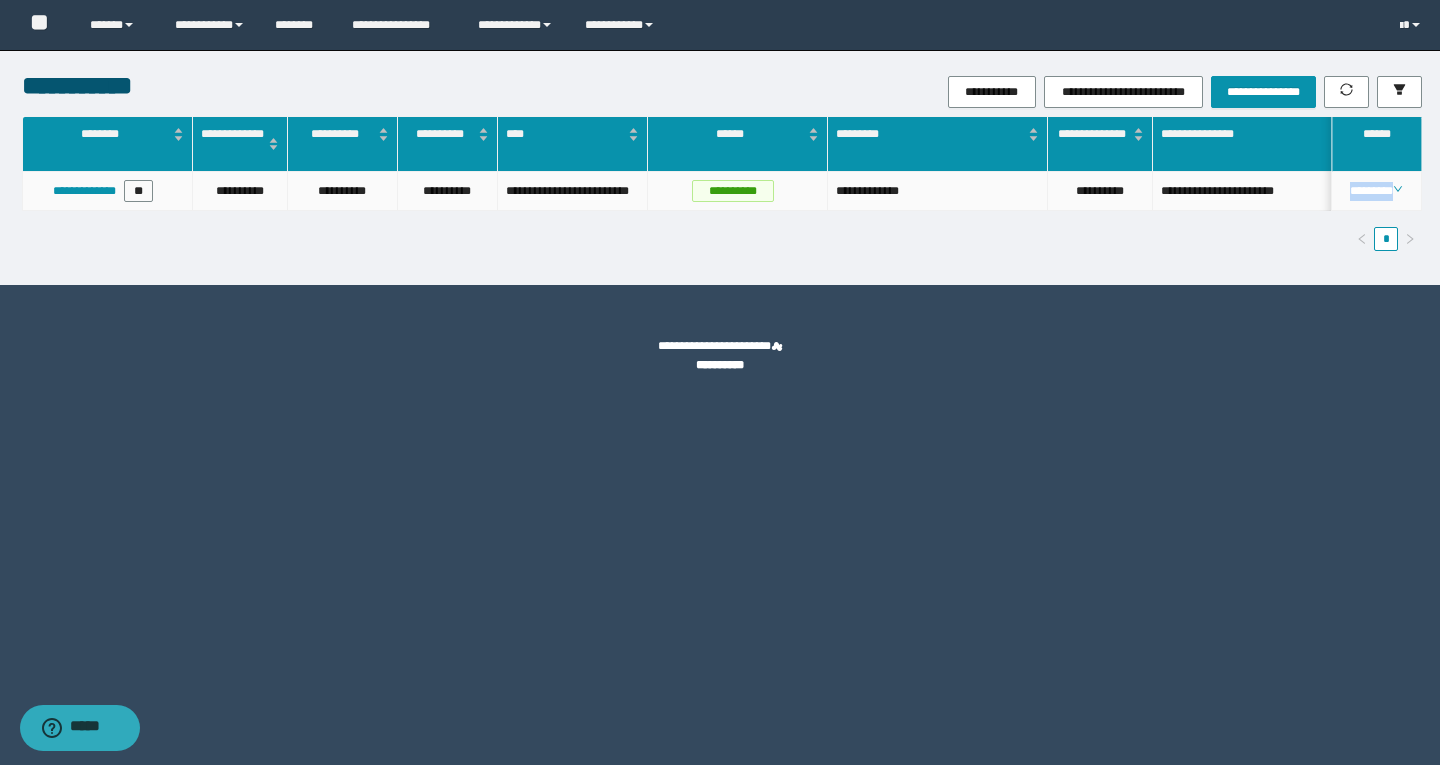 click on "********" at bounding box center [1377, 191] 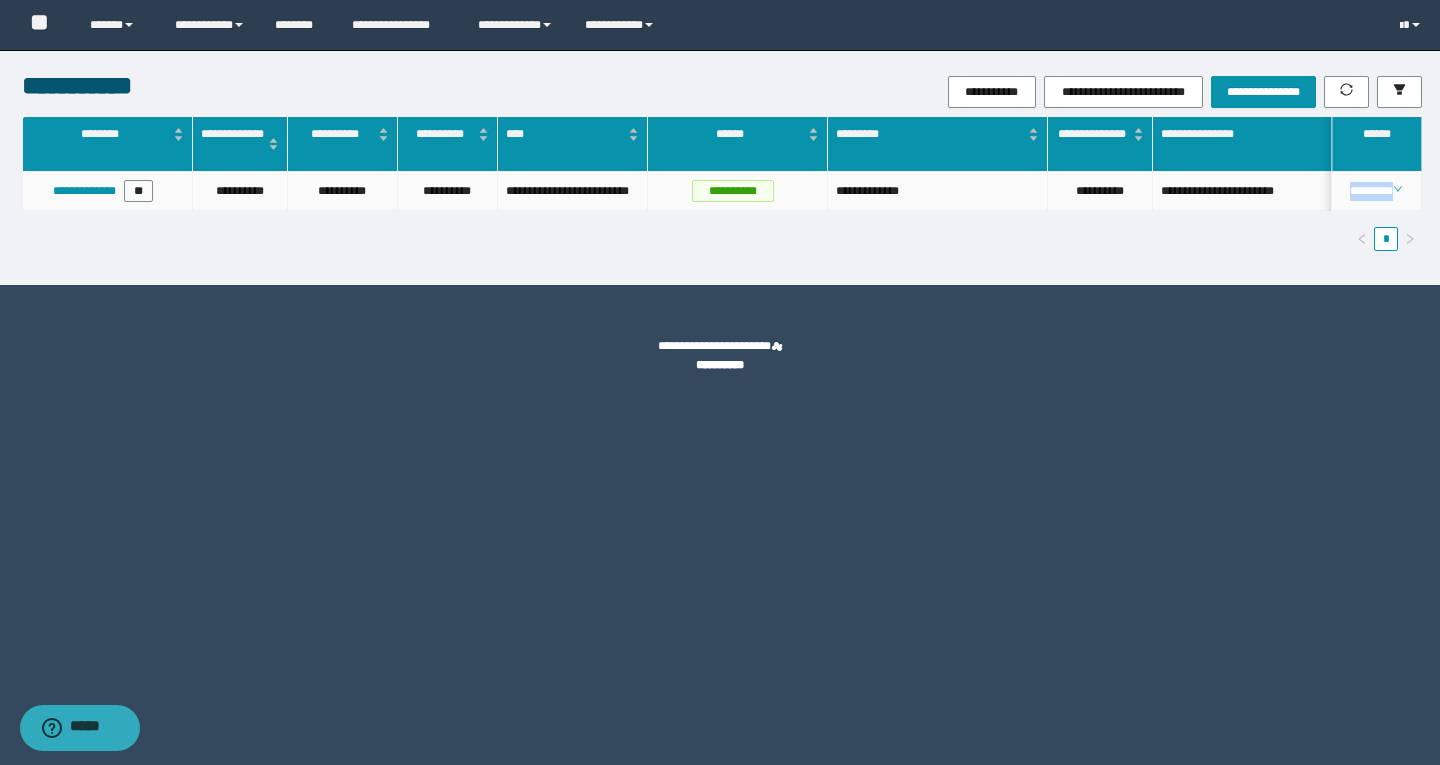 click on "********" at bounding box center [1376, 191] 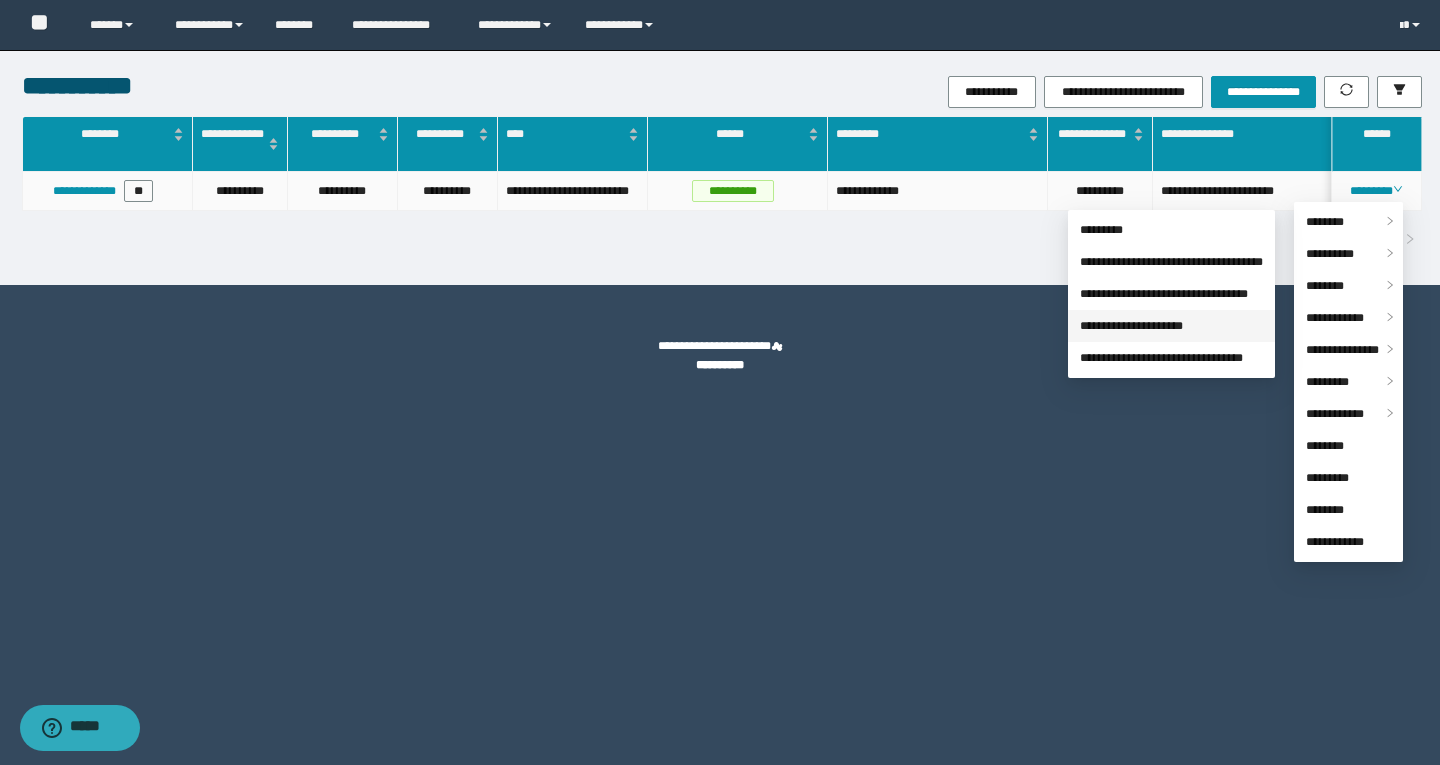 click on "**********" at bounding box center [1131, 326] 